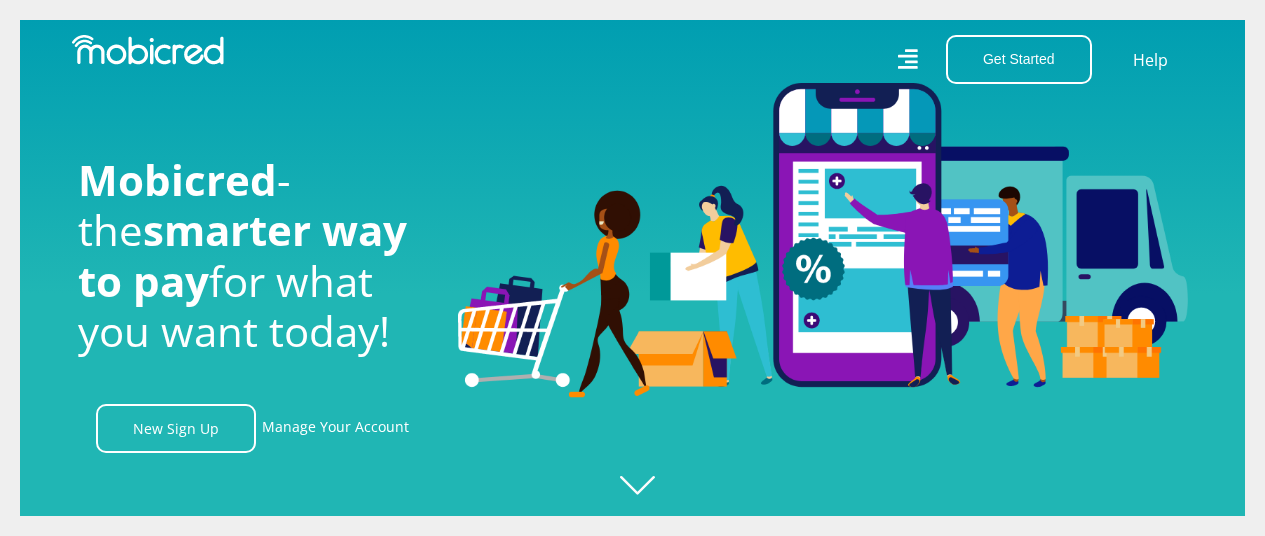 scroll, scrollTop: 0, scrollLeft: 0, axis: both 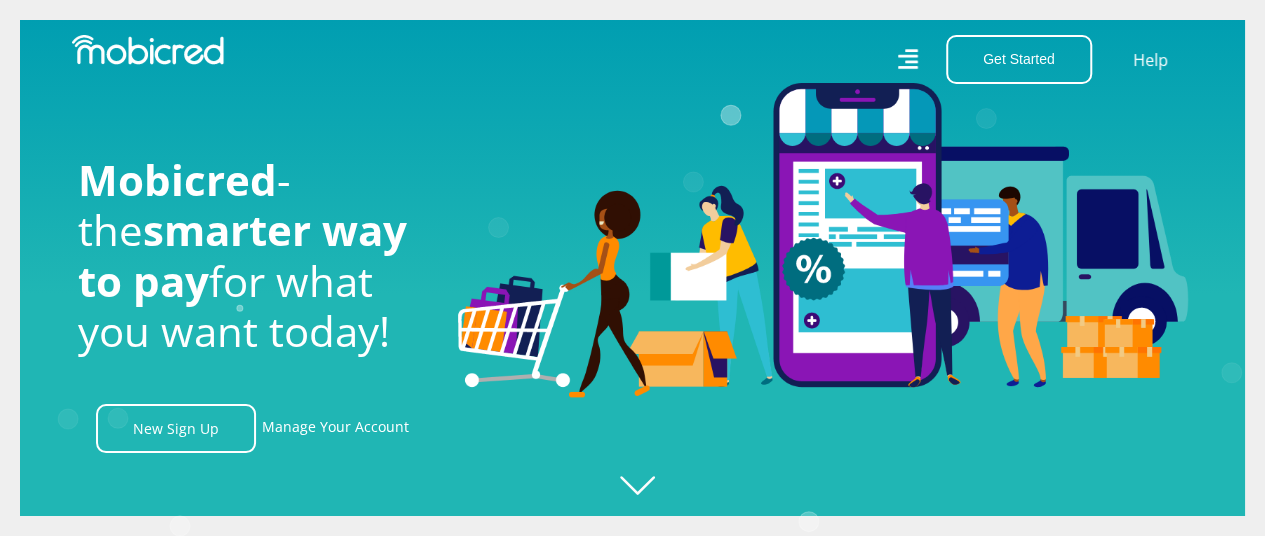 click on "Get Started
Open an Account
Account Holder Login
Help" at bounding box center (921, 59) 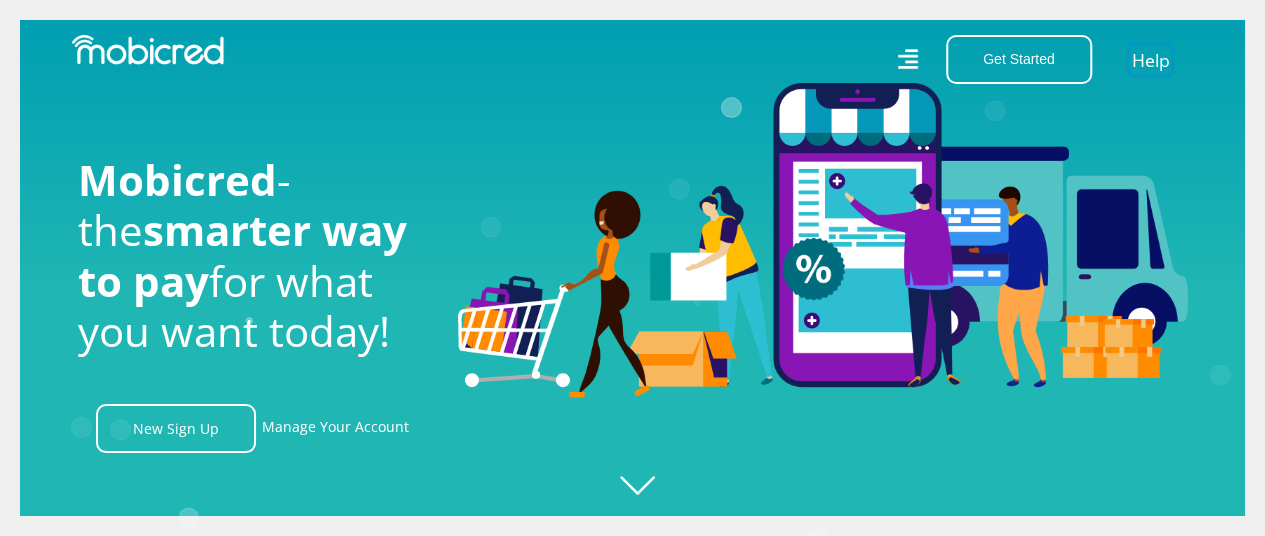 click on "Help" at bounding box center [1150, 59] 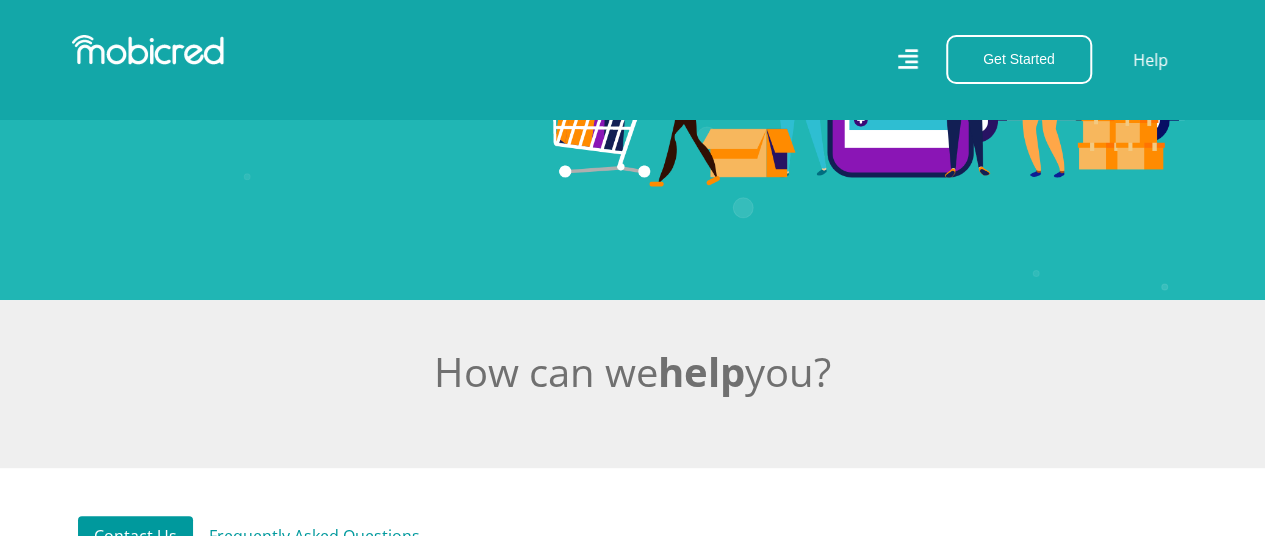 scroll, scrollTop: 500, scrollLeft: 0, axis: vertical 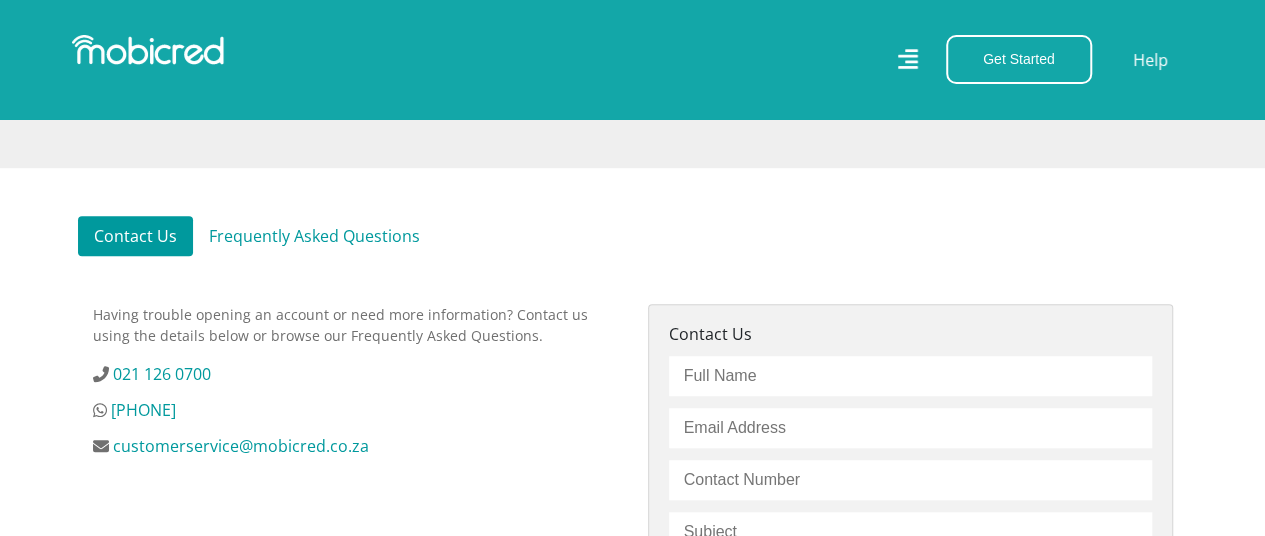 click on "Contact Us" at bounding box center [135, 236] 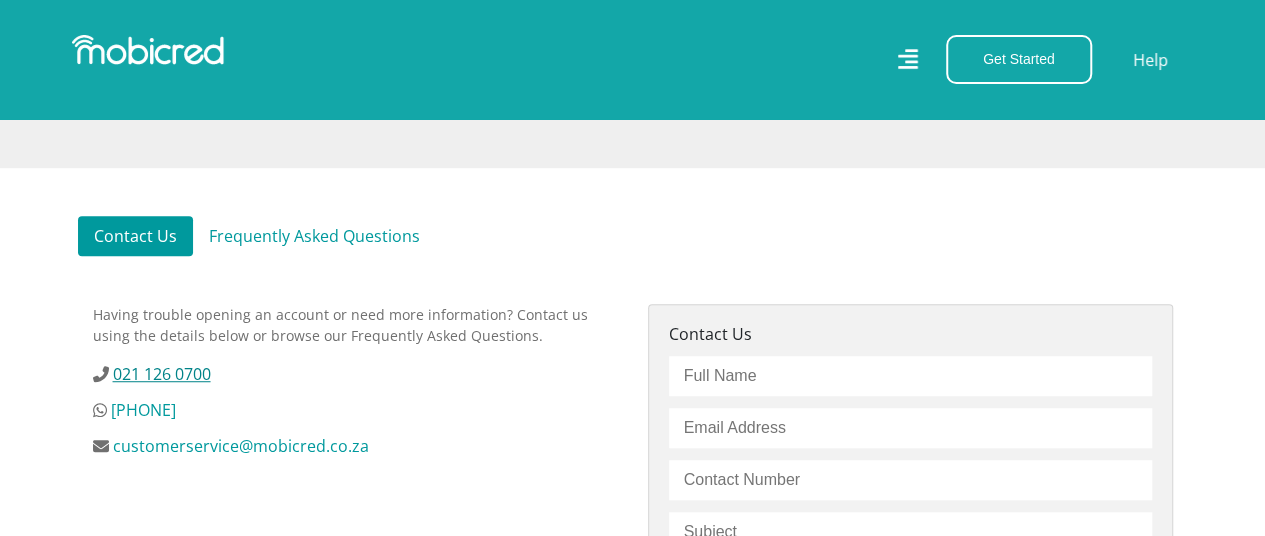 copy on "021 126 0700" 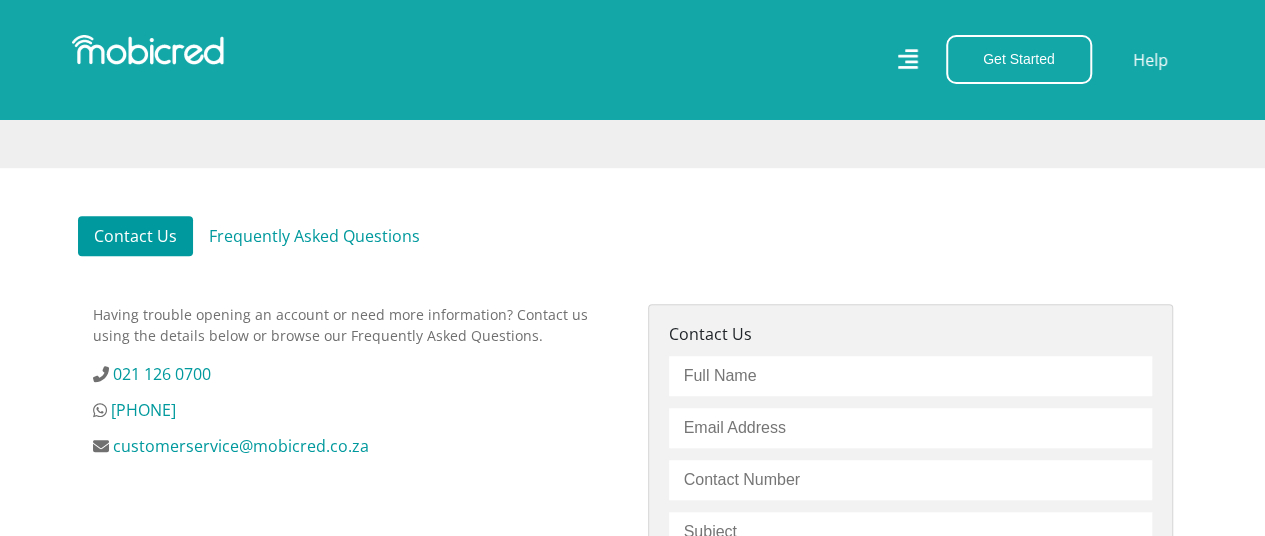 click on "Contact Us
Frequently Asked Questions
Having trouble opening an account or need more information? Contact us using the details below or browse our Frequently Asked Questions.
021 126 0700
060 762 8284
customerservice@mobicred.co.za
Contact Us" at bounding box center (632, 580) 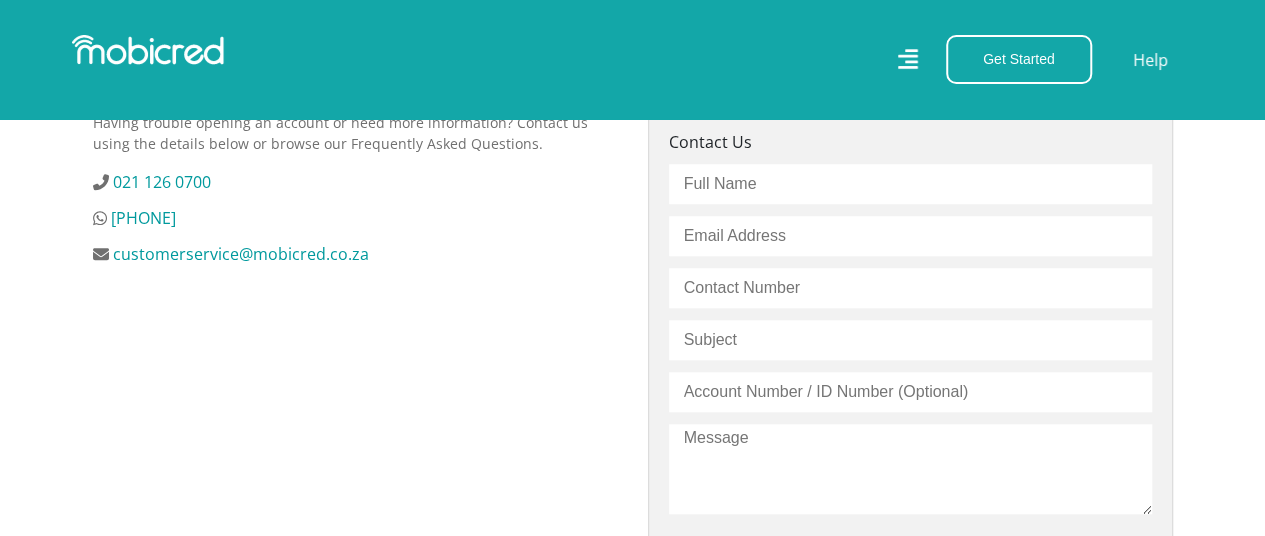 scroll, scrollTop: 700, scrollLeft: 0, axis: vertical 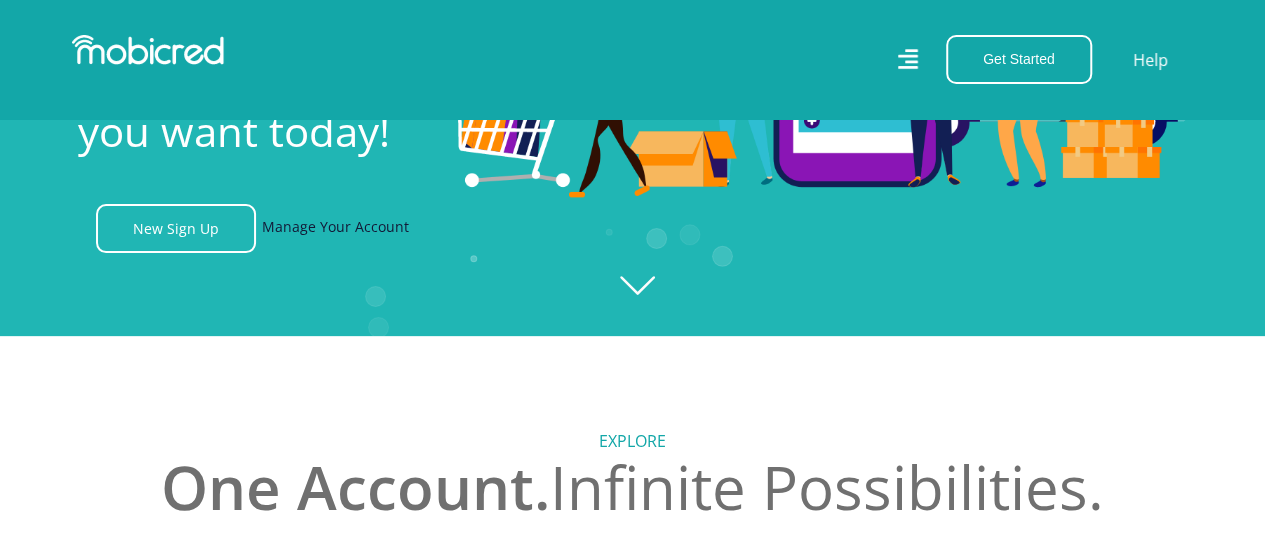 click on "Manage Your Account" at bounding box center (335, 228) 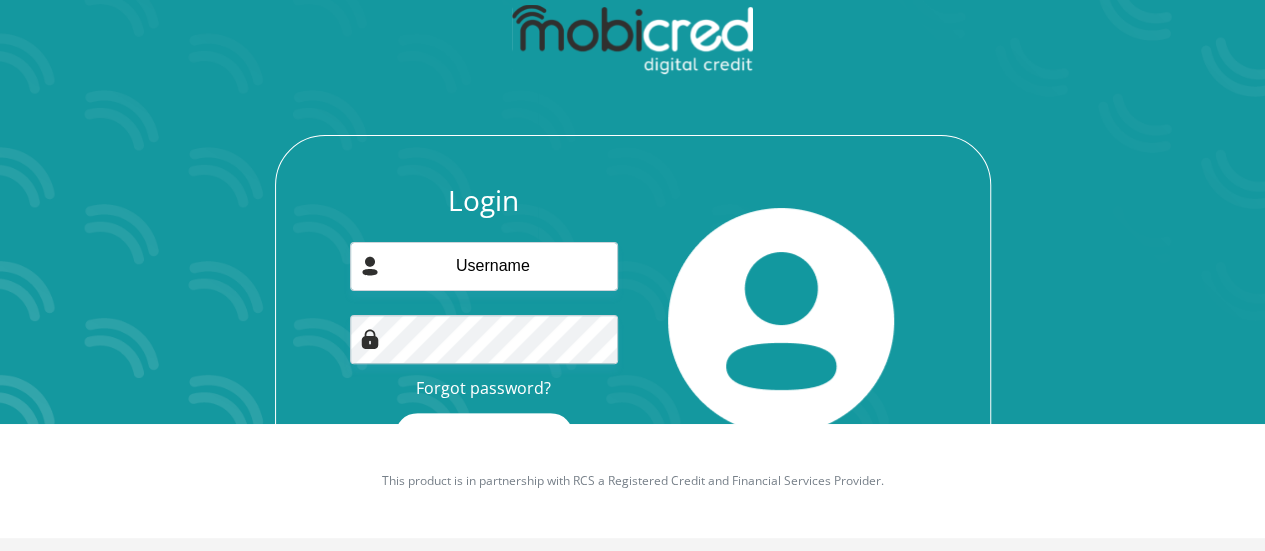 scroll, scrollTop: 128, scrollLeft: 0, axis: vertical 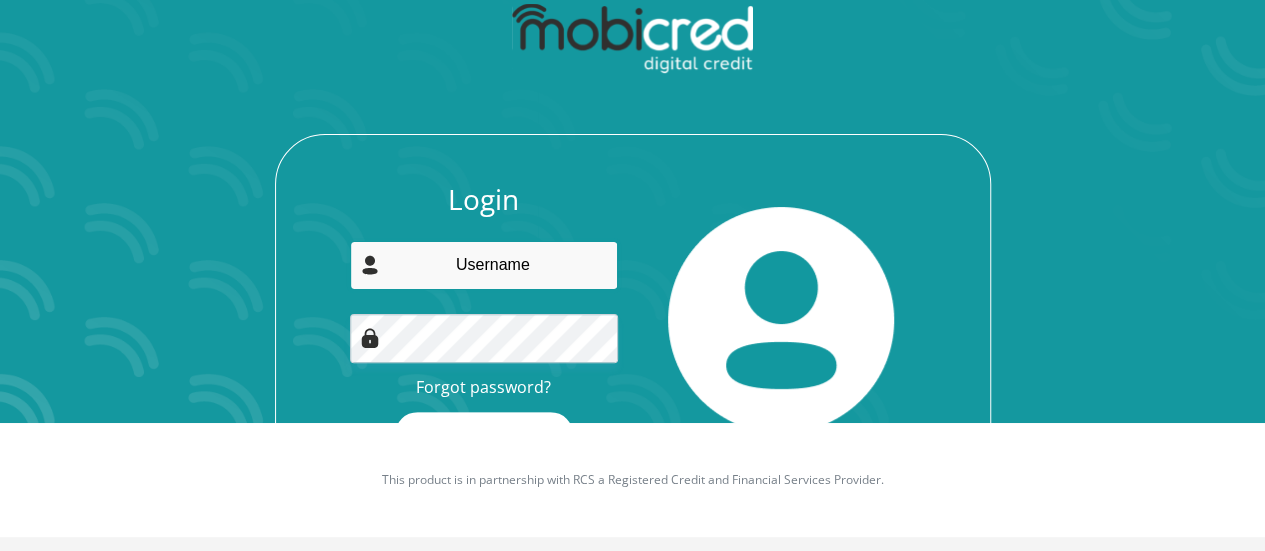 click at bounding box center [484, 265] 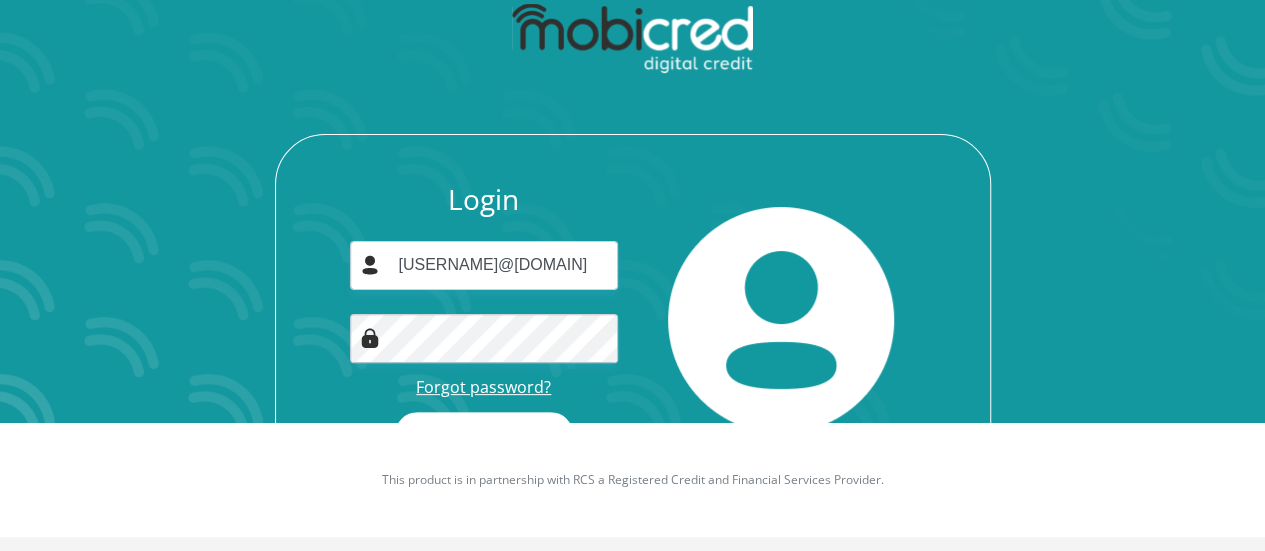 click on "Forgot password?" at bounding box center [483, 387] 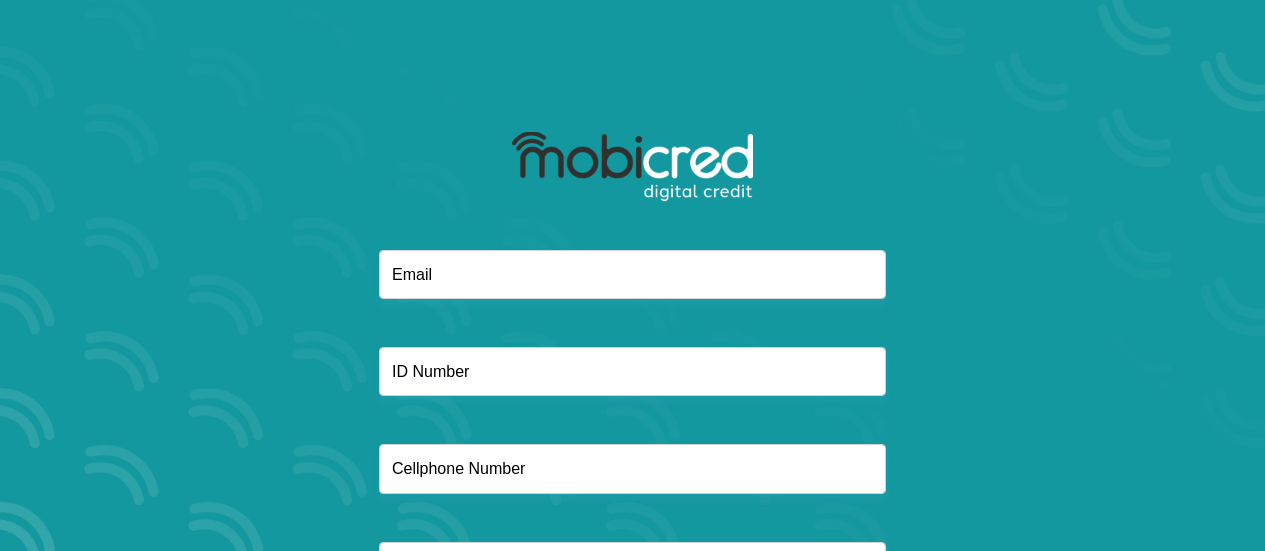 scroll, scrollTop: 0, scrollLeft: 0, axis: both 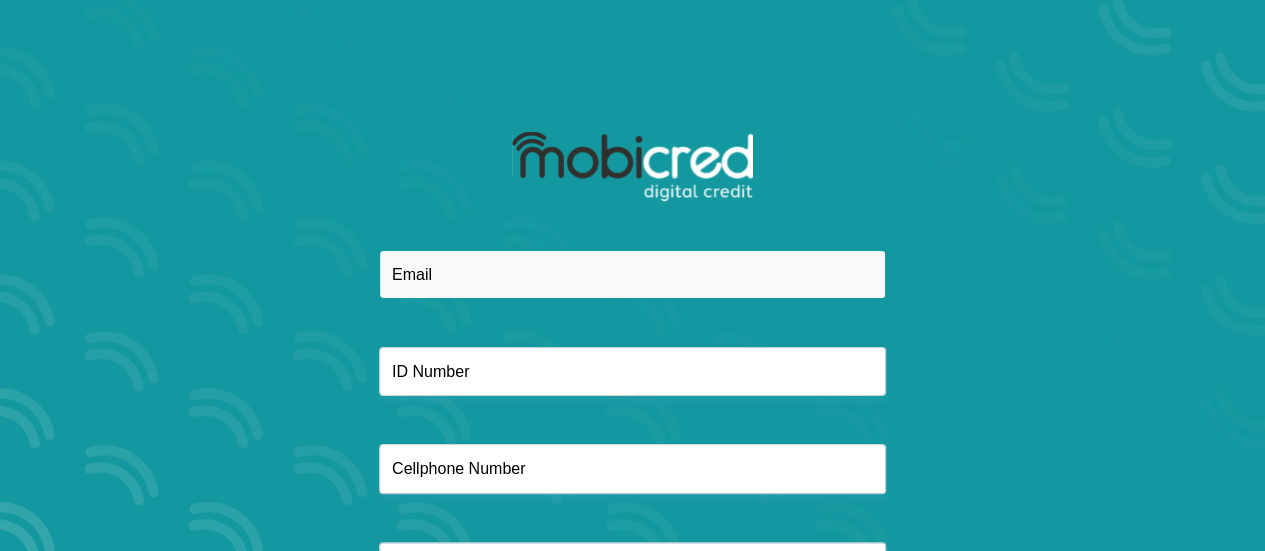 click at bounding box center [632, 274] 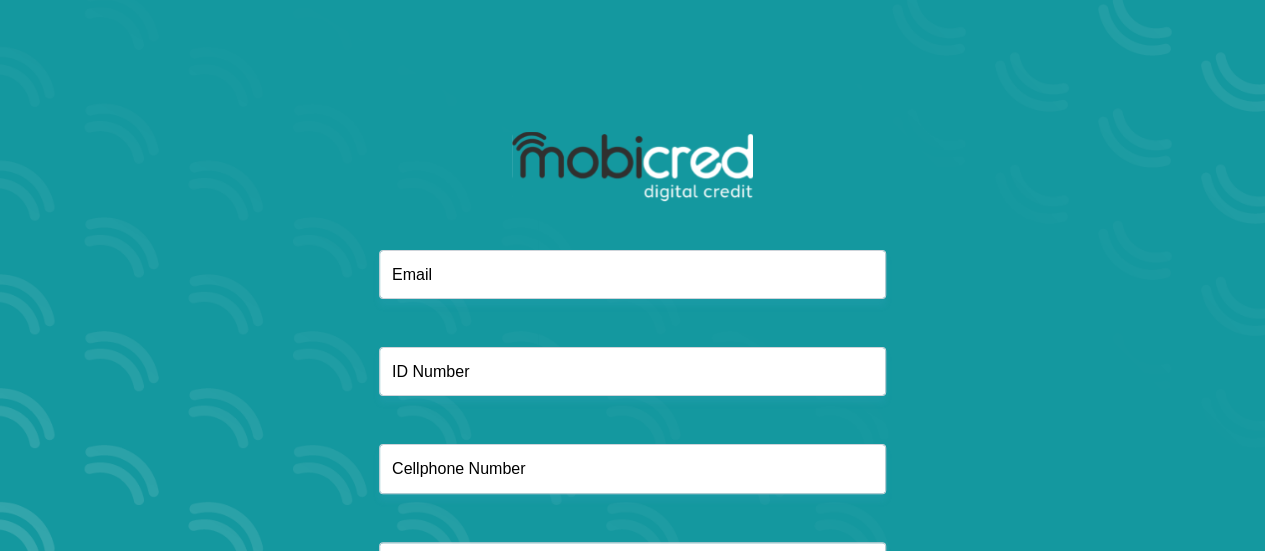 click on "Reset Password" at bounding box center [633, 402] 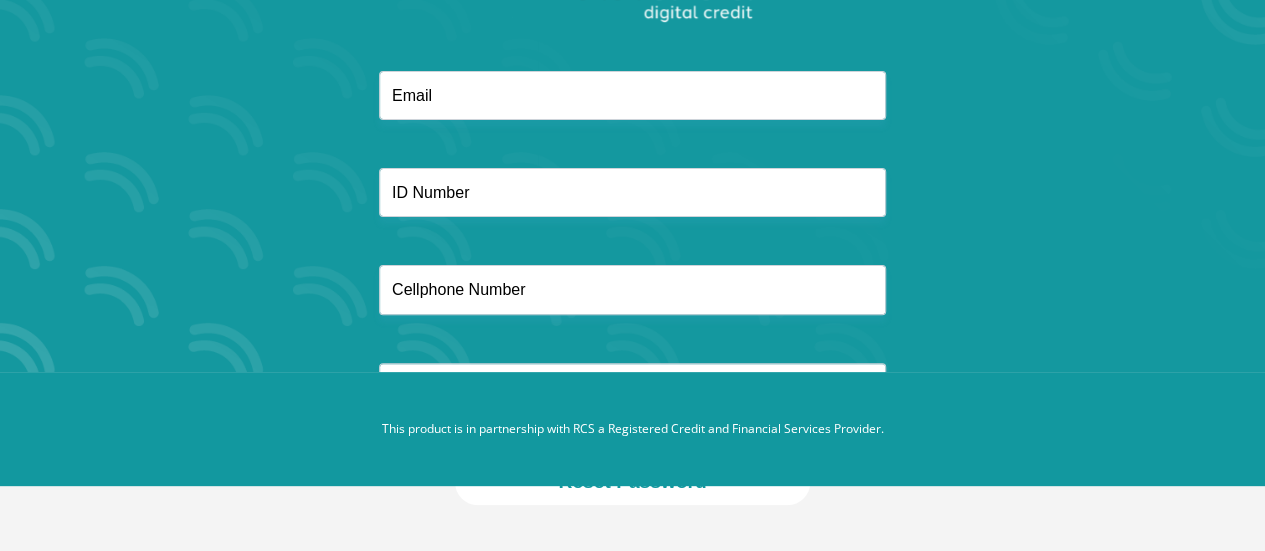 scroll, scrollTop: 0, scrollLeft: 0, axis: both 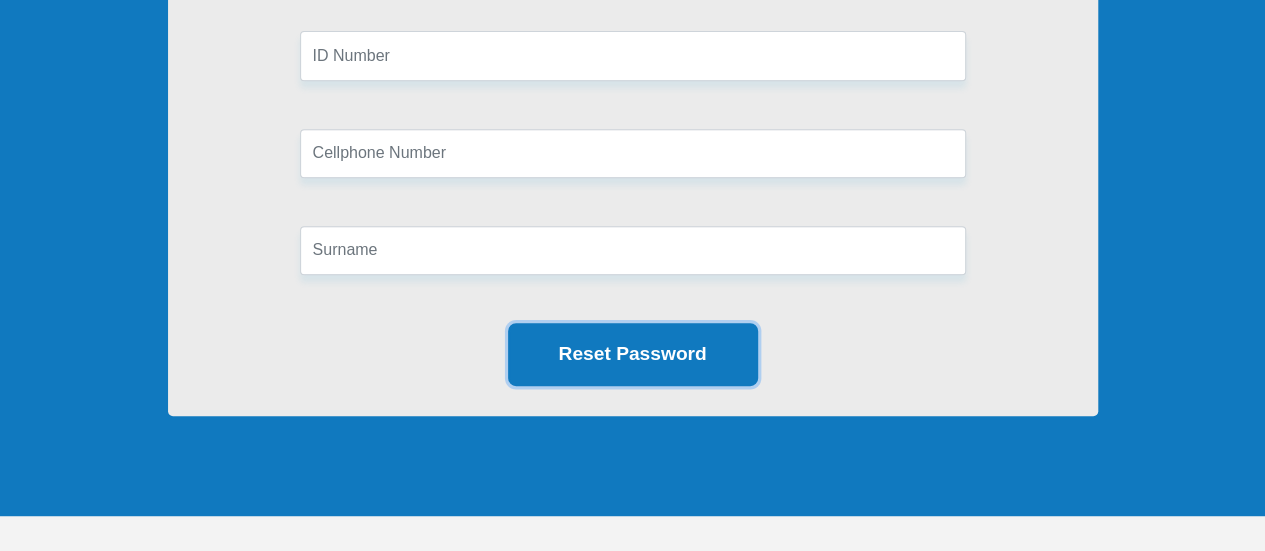 click on "Reset Password" at bounding box center (633, 354) 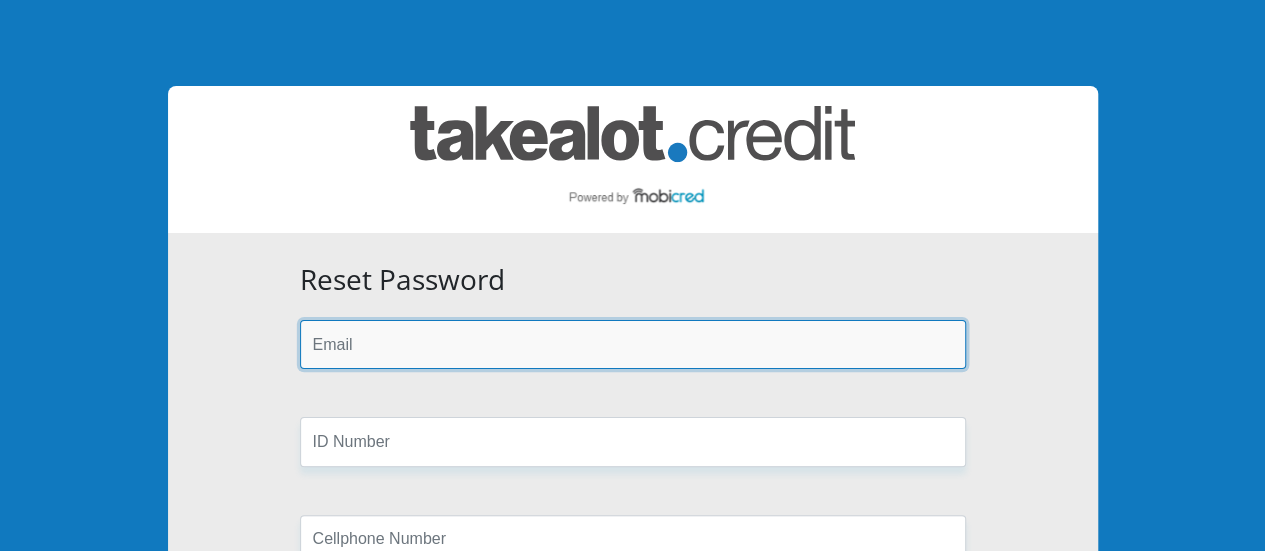 scroll, scrollTop: 0, scrollLeft: 0, axis: both 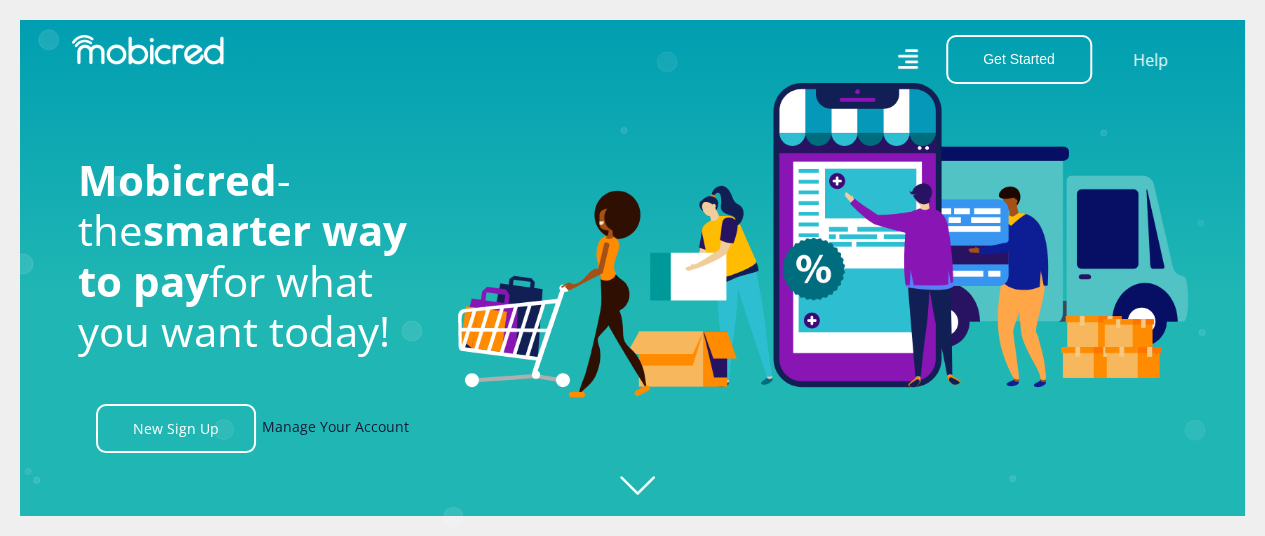 click on "Manage Your Account" at bounding box center (335, 428) 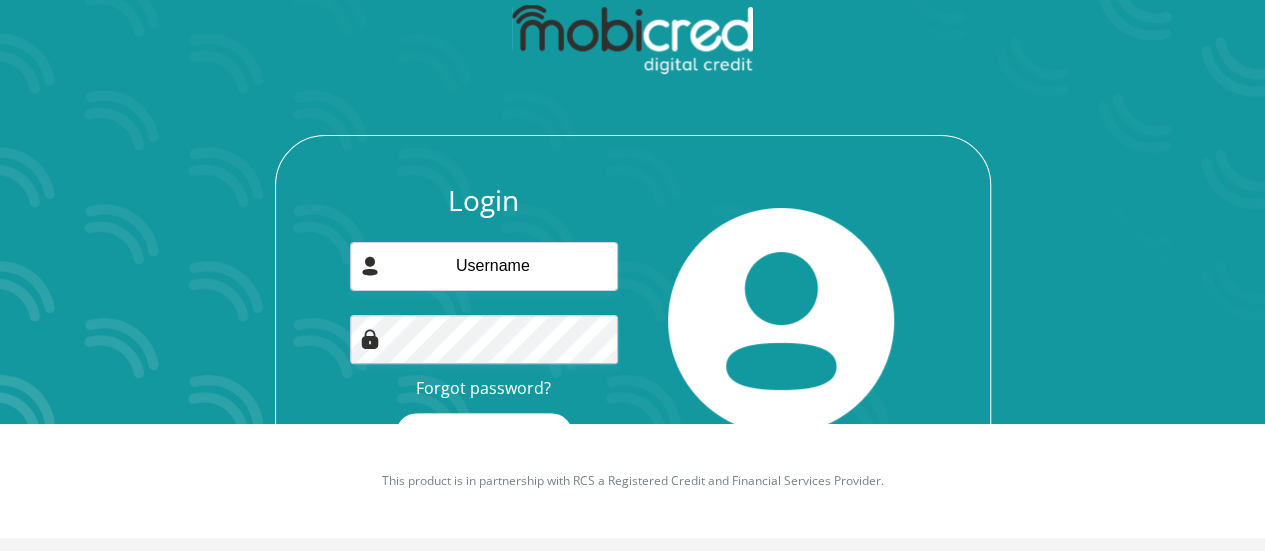 scroll, scrollTop: 128, scrollLeft: 0, axis: vertical 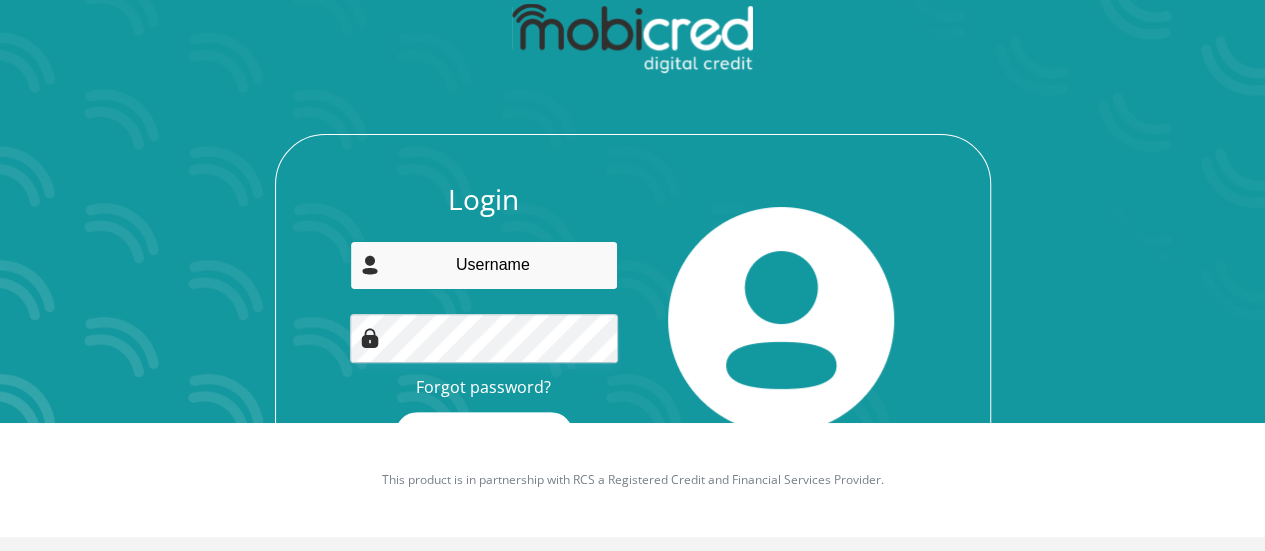 click at bounding box center (484, 265) 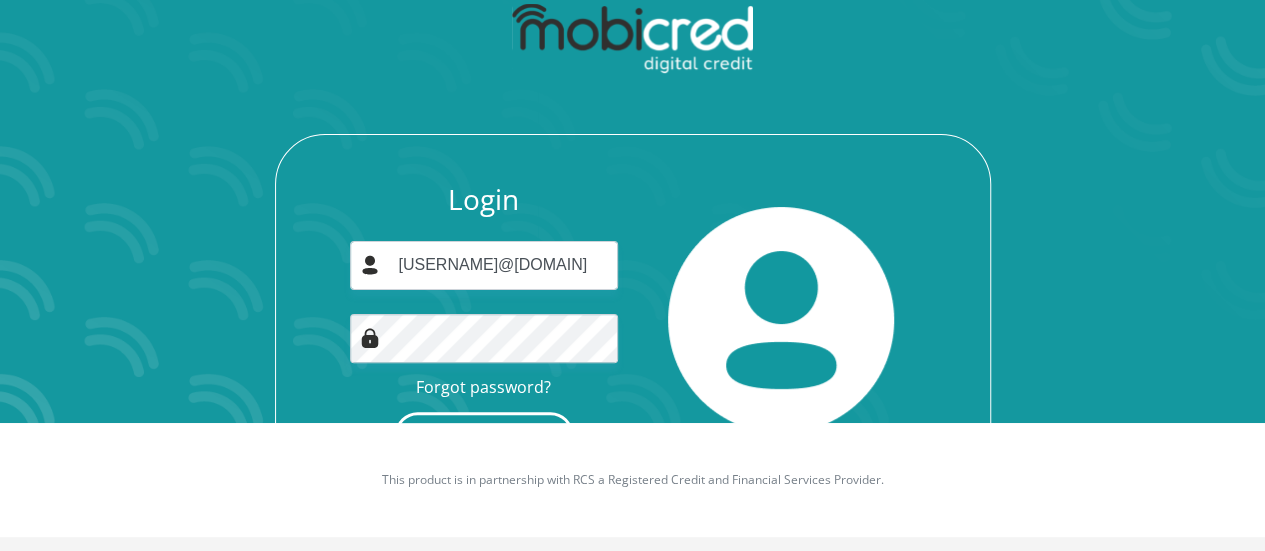 click on "Login" at bounding box center (484, 434) 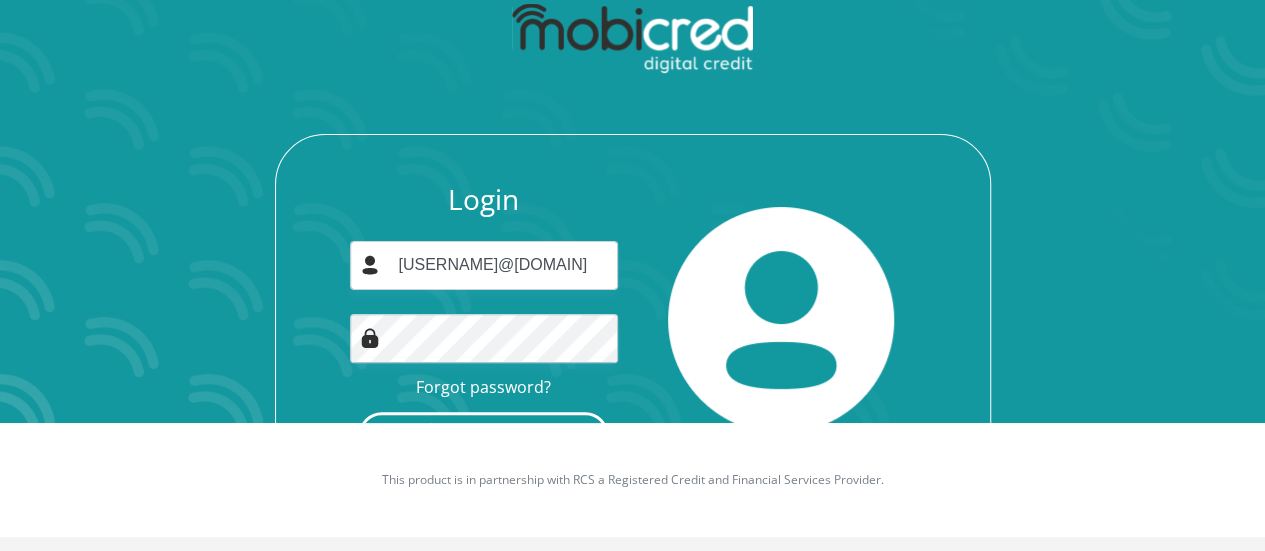 scroll, scrollTop: 0, scrollLeft: 0, axis: both 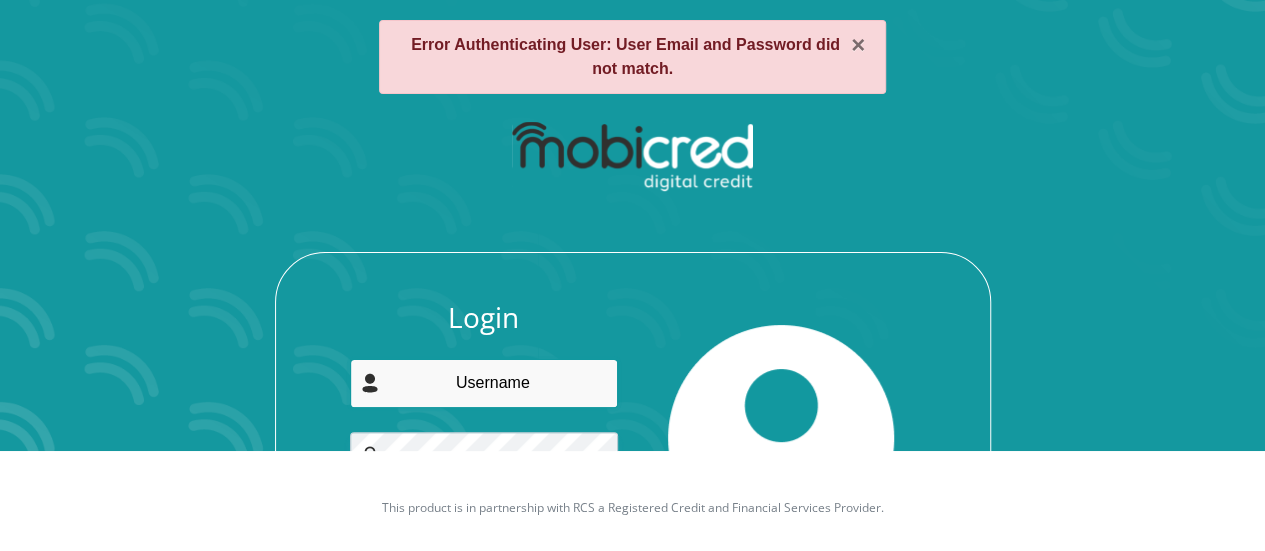 click at bounding box center (484, 383) 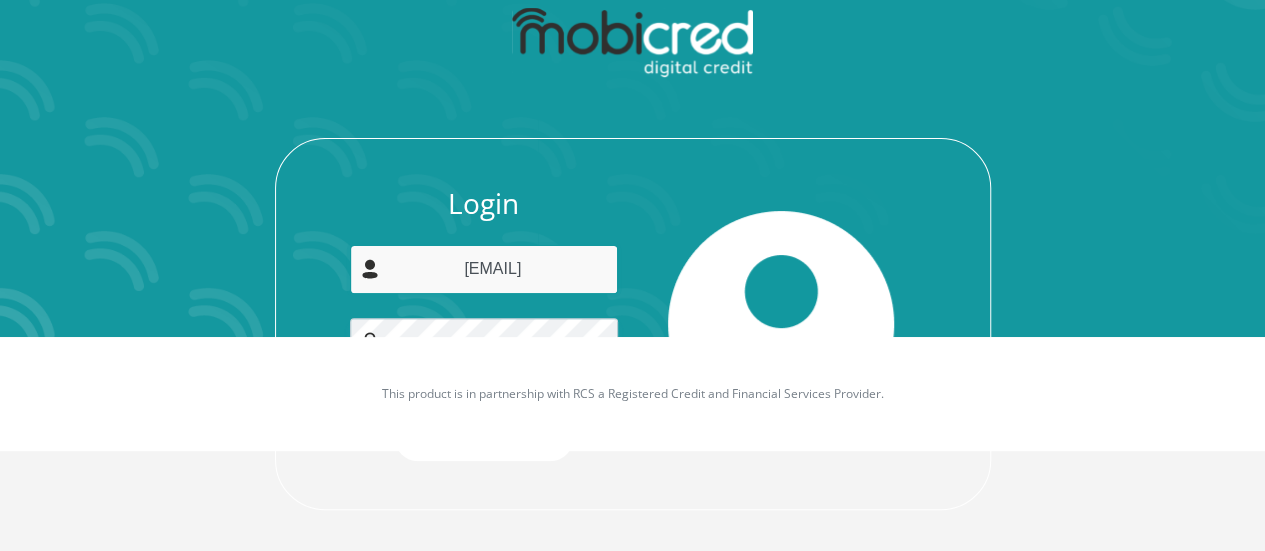 scroll, scrollTop: 218, scrollLeft: 0, axis: vertical 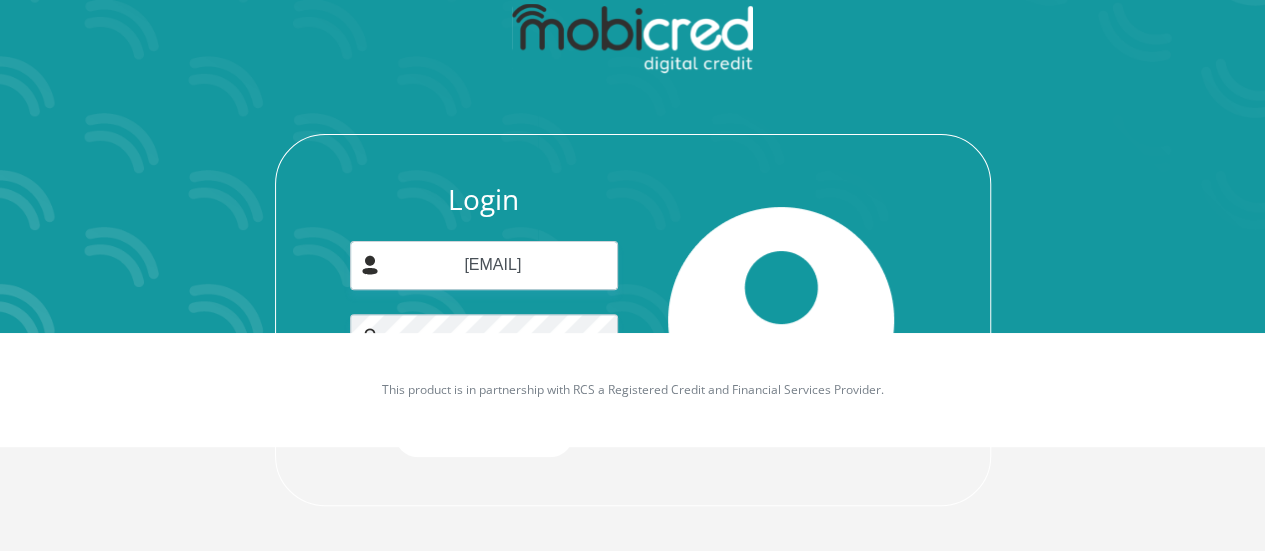 click on "Login
[EMAIL]
Forgot password?
Login" at bounding box center (633, 249) 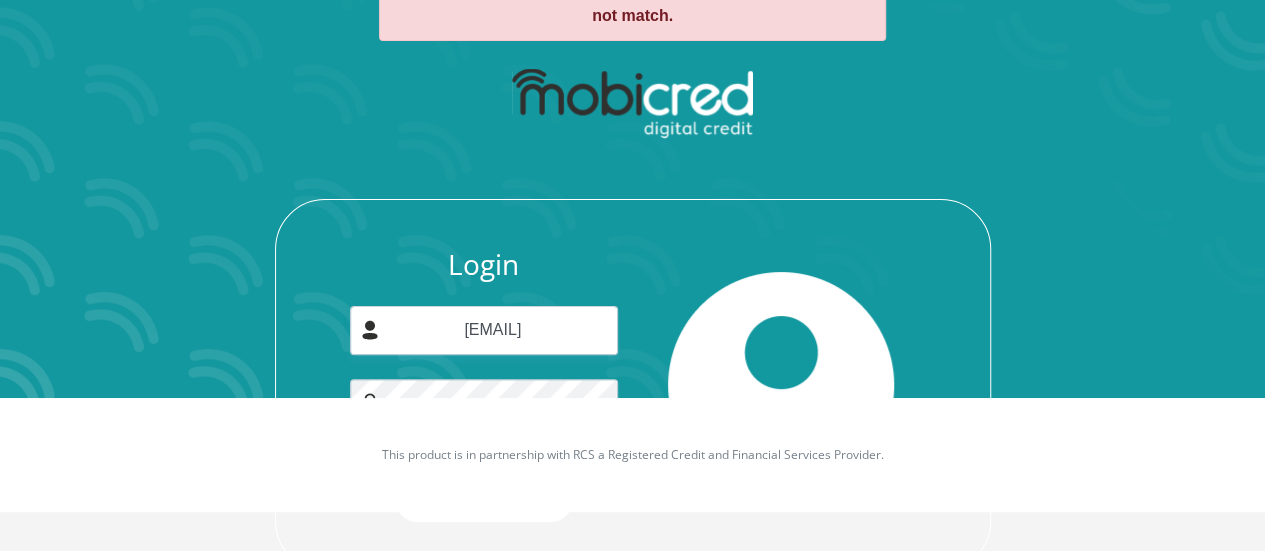scroll, scrollTop: 218, scrollLeft: 0, axis: vertical 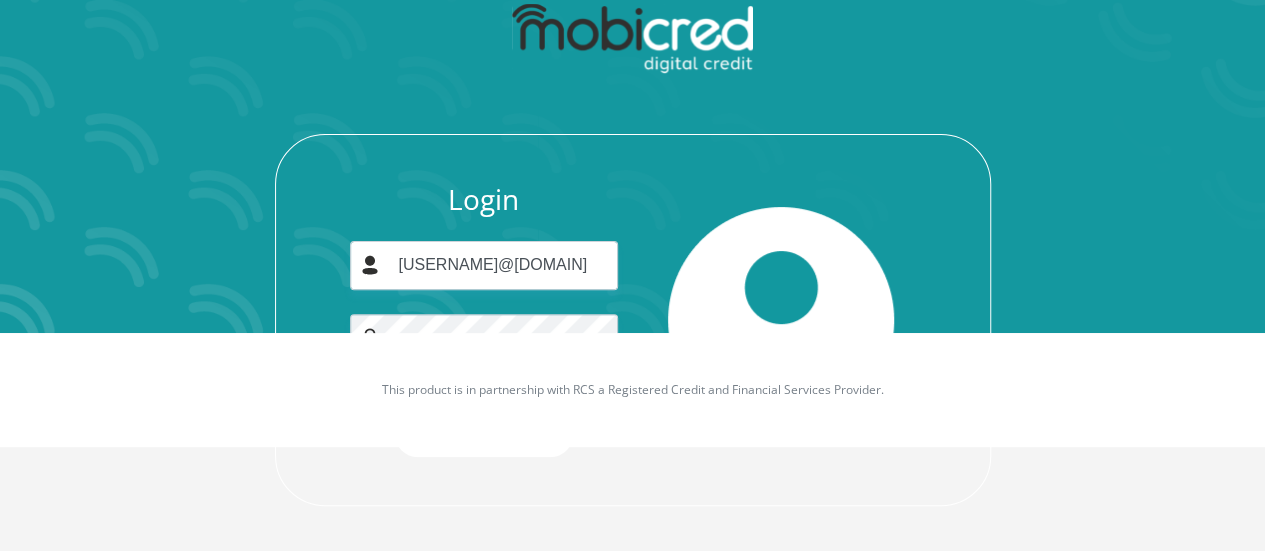 click on "This product is in partnership with RCS a Registered Credit and Financial Services Provider." at bounding box center [632, 390] 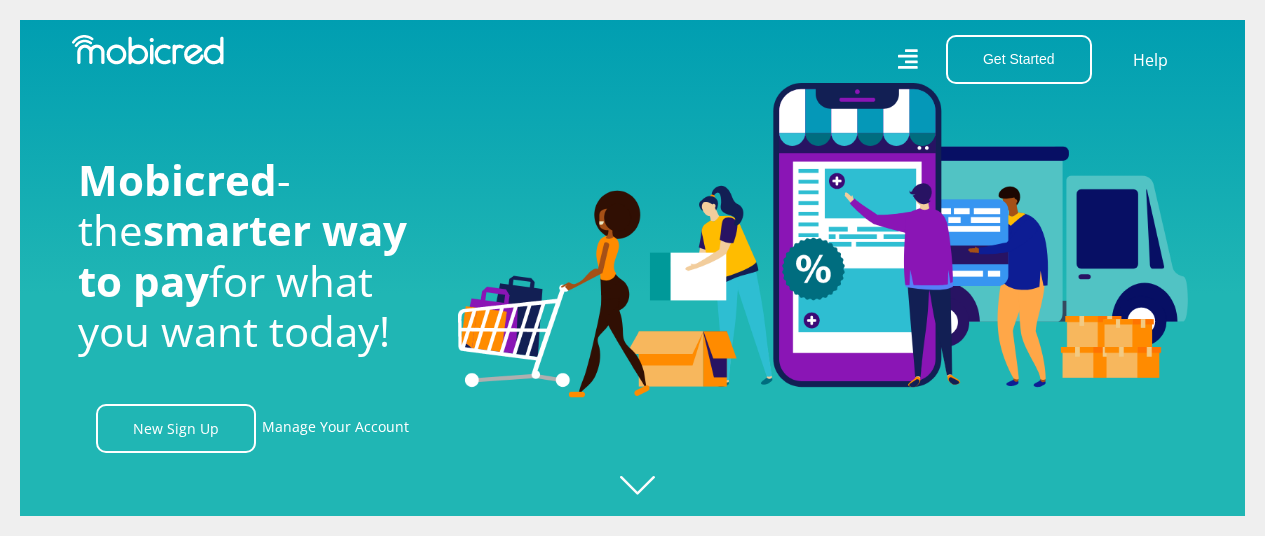 scroll, scrollTop: 0, scrollLeft: 0, axis: both 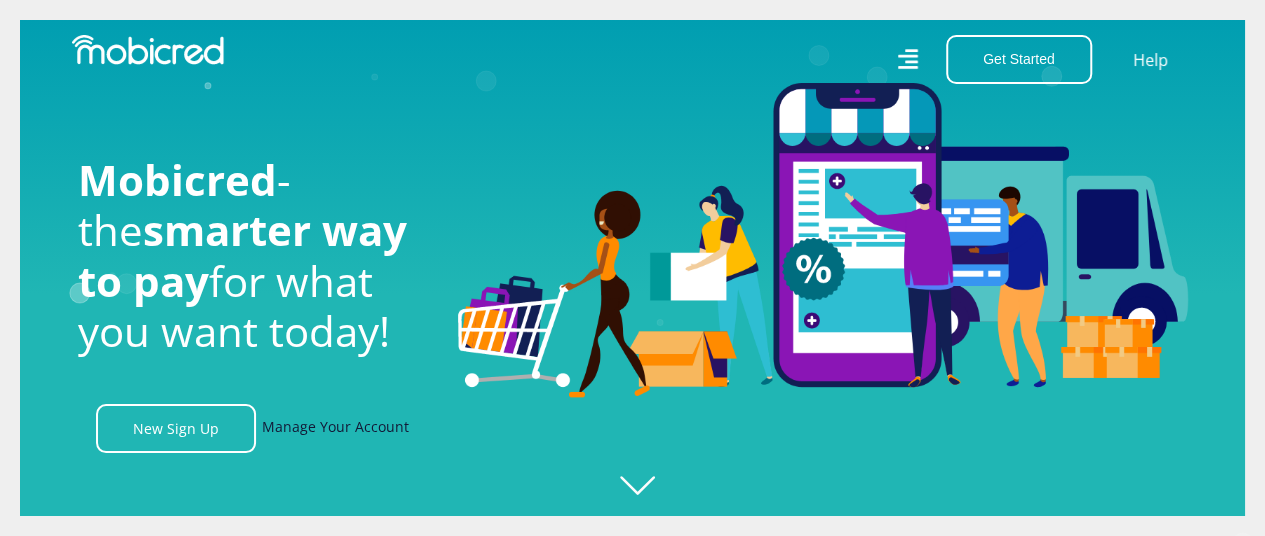 click on "Manage Your Account" at bounding box center [335, 428] 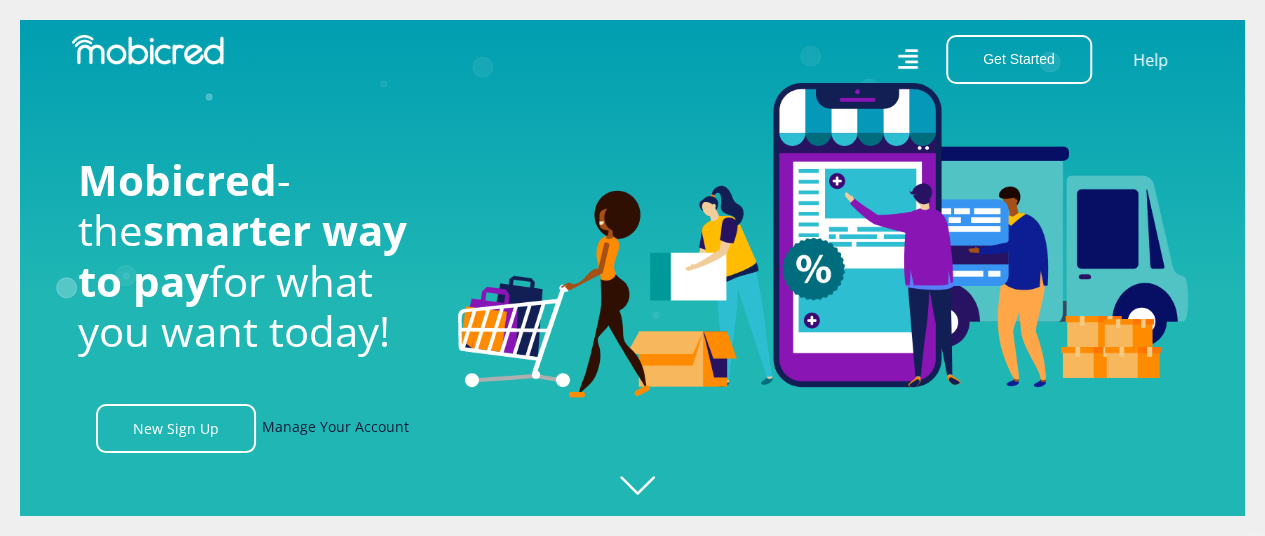 scroll, scrollTop: 0, scrollLeft: 1425, axis: horizontal 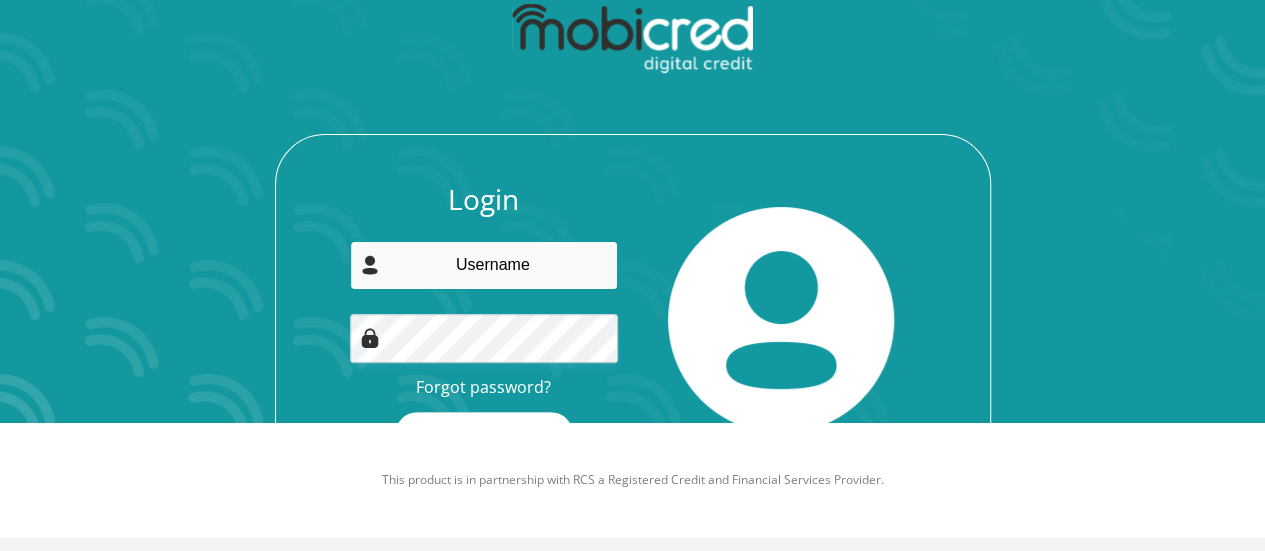 click at bounding box center [484, 265] 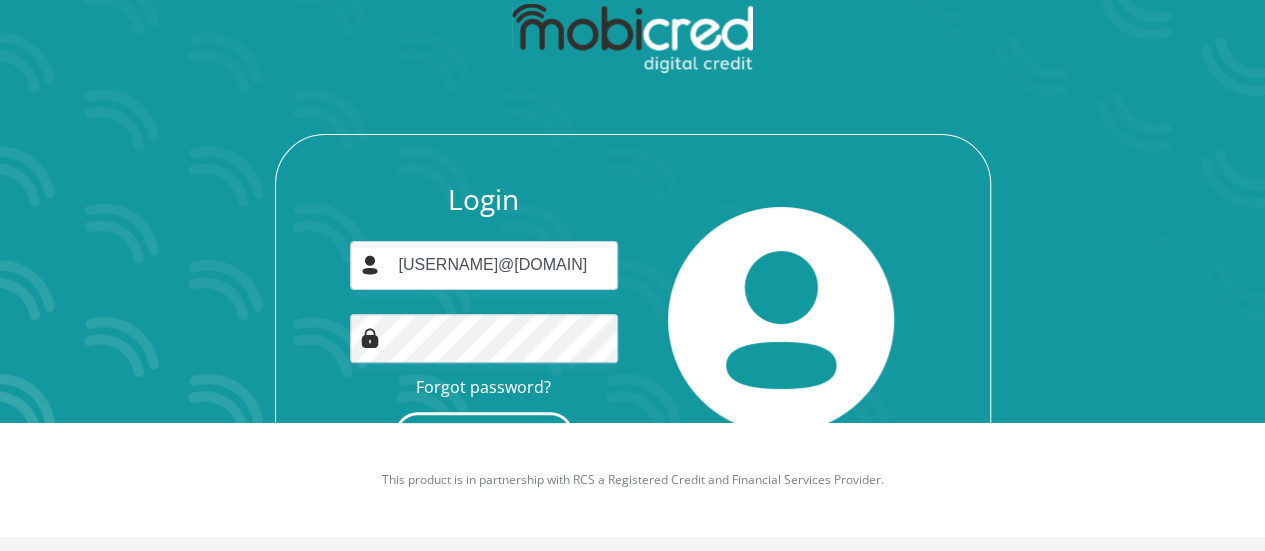 click on "Login" at bounding box center (484, 434) 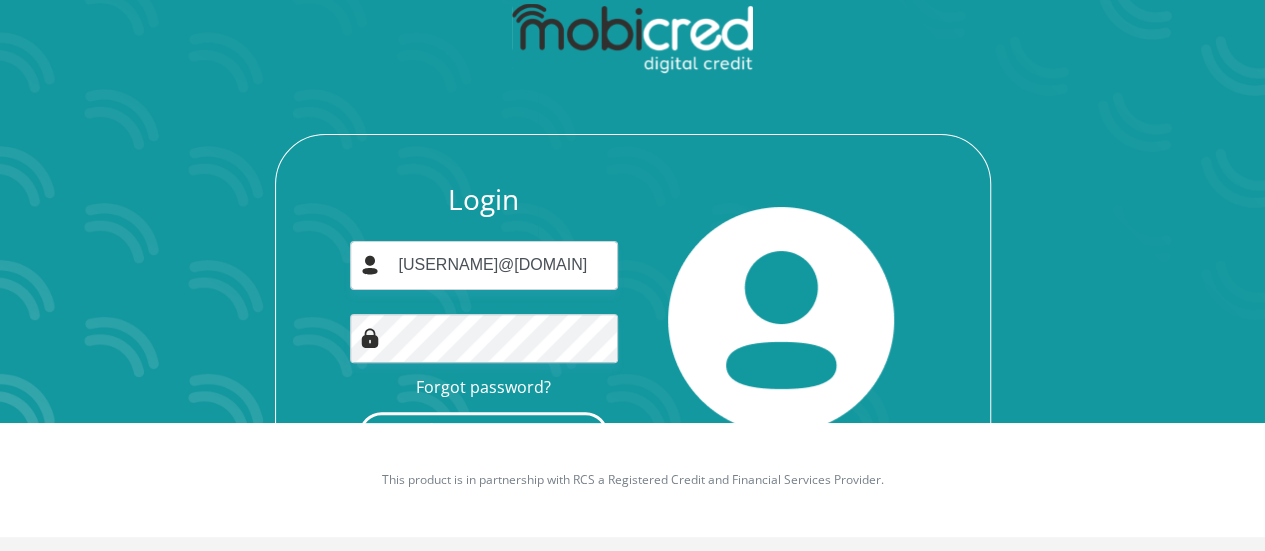 scroll, scrollTop: 0, scrollLeft: 0, axis: both 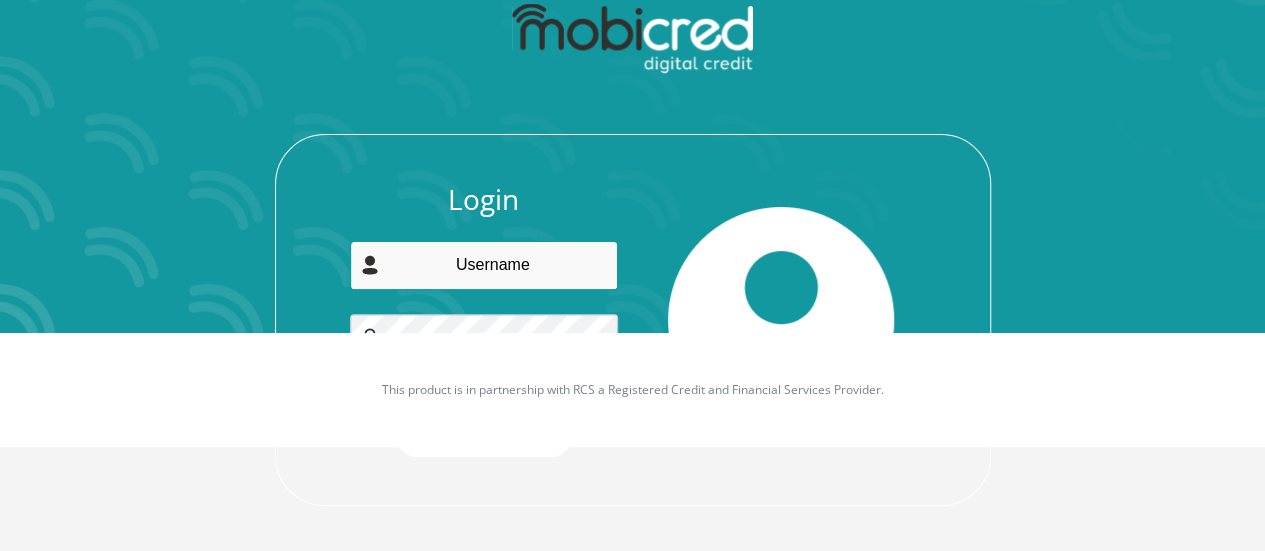 click at bounding box center [484, 265] 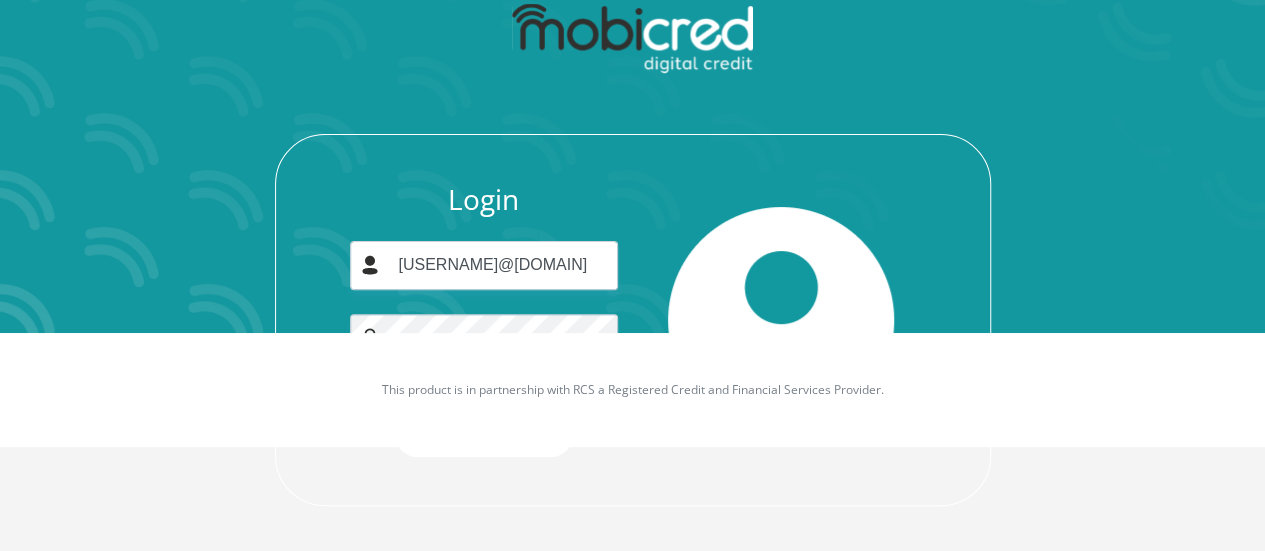 click on "This product is in partnership with RCS a Registered Credit and Financial Services Provider." at bounding box center [632, 390] 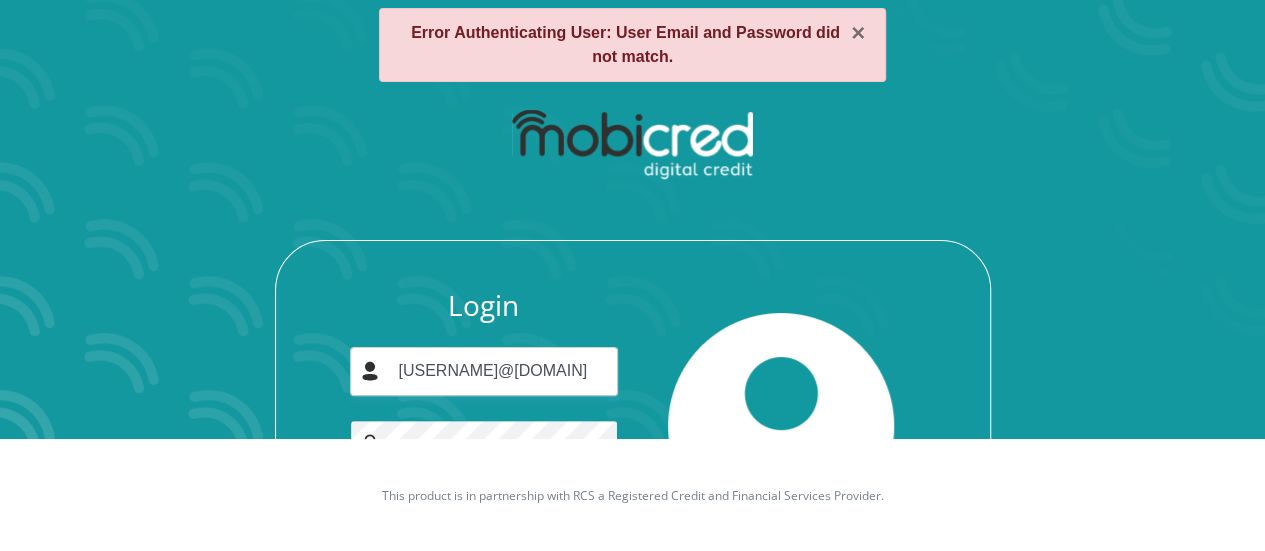 scroll, scrollTop: 0, scrollLeft: 0, axis: both 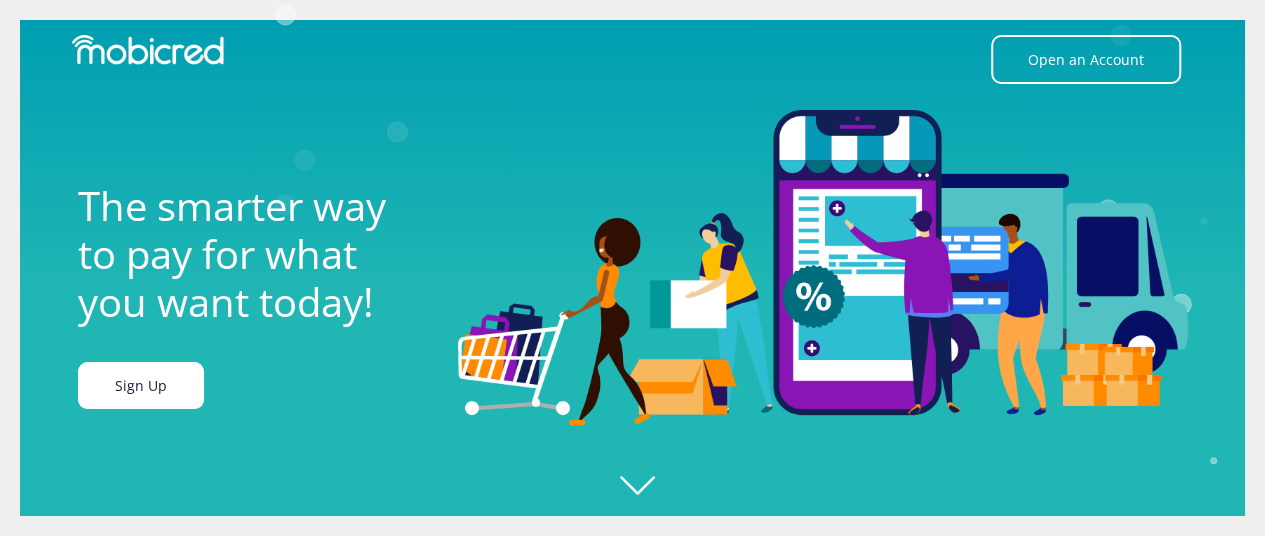 click on "Sign Up" at bounding box center [141, 385] 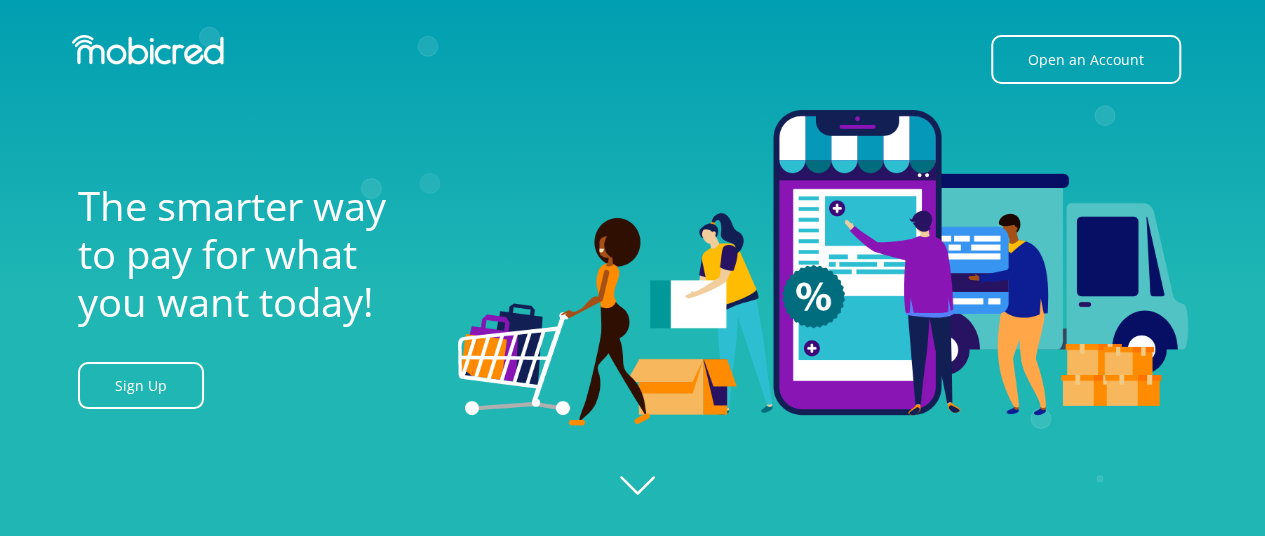 scroll, scrollTop: 300, scrollLeft: 0, axis: vertical 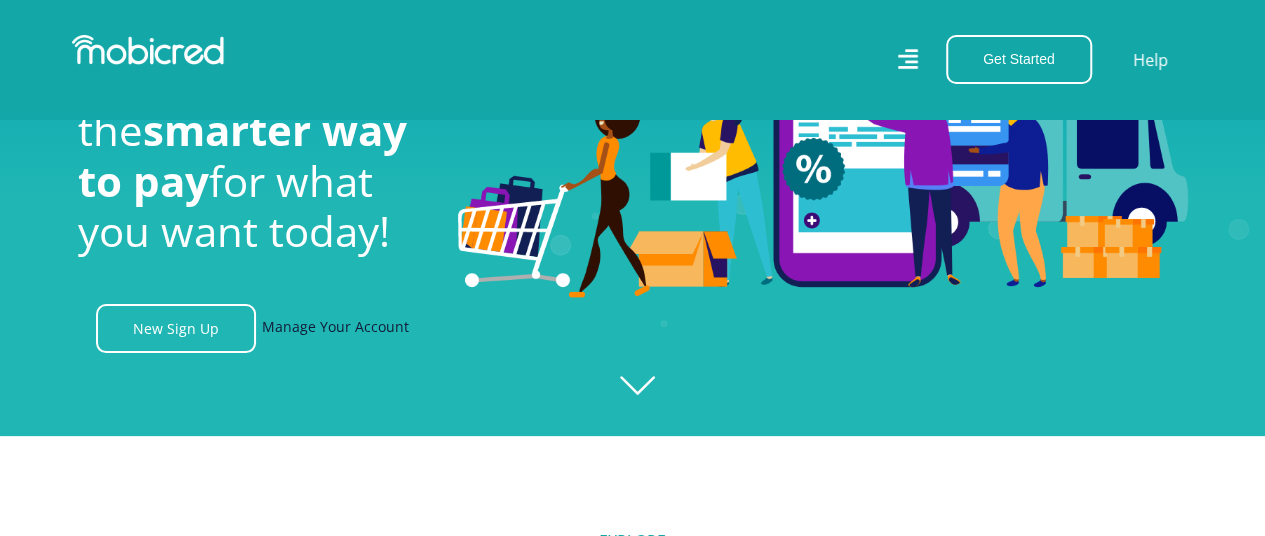 click on "Manage Your Account" at bounding box center [335, 328] 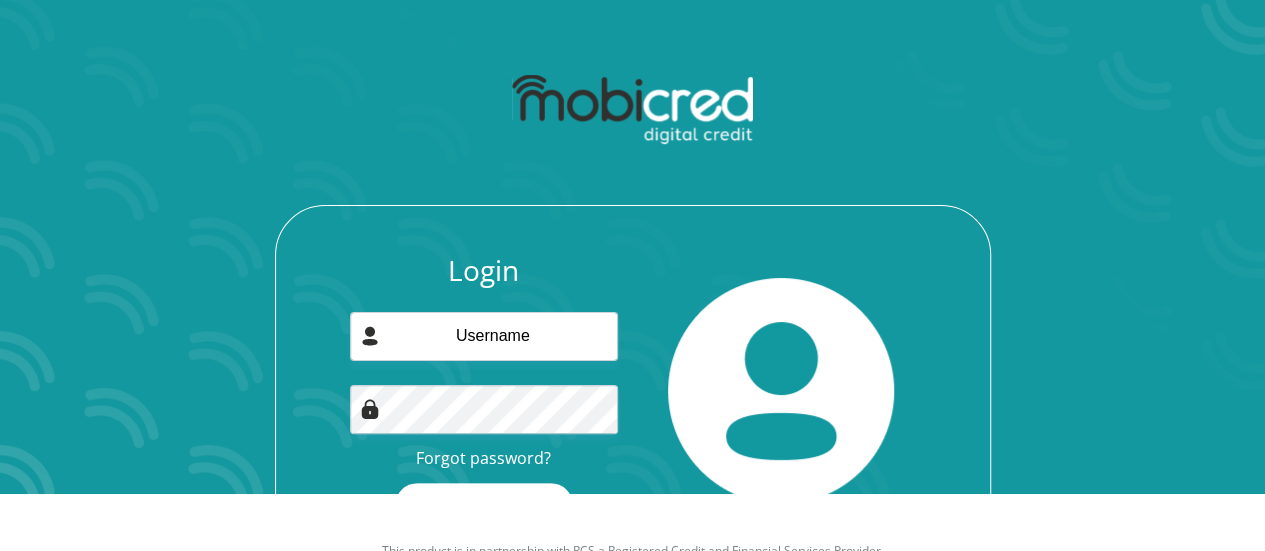 scroll, scrollTop: 100, scrollLeft: 0, axis: vertical 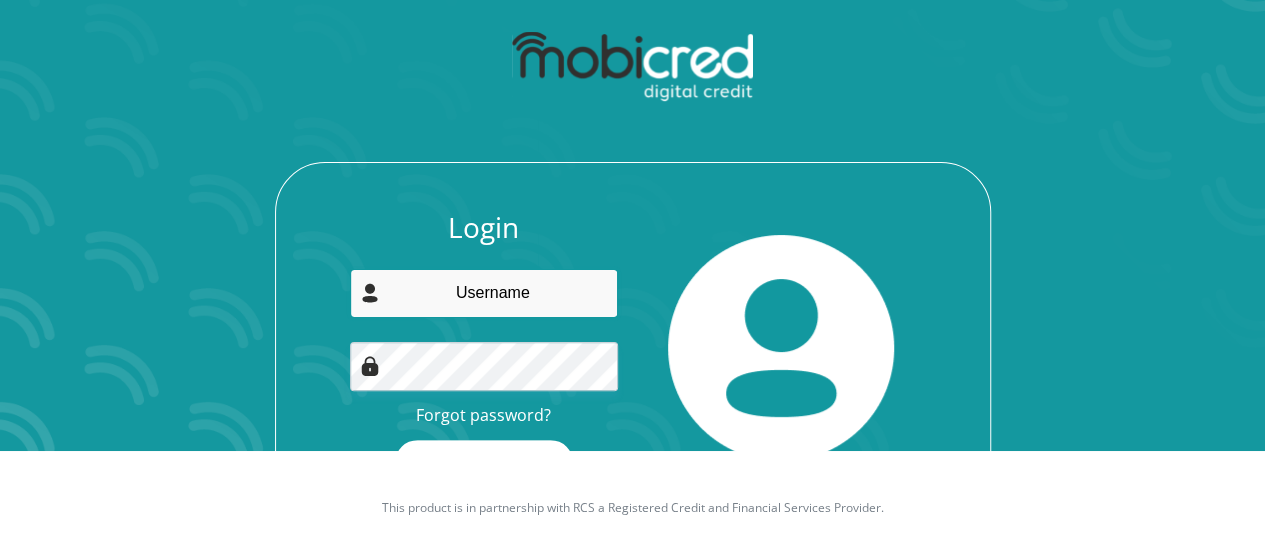 drag, startPoint x: 420, startPoint y: 279, endPoint x: 428, endPoint y: 289, distance: 12.806249 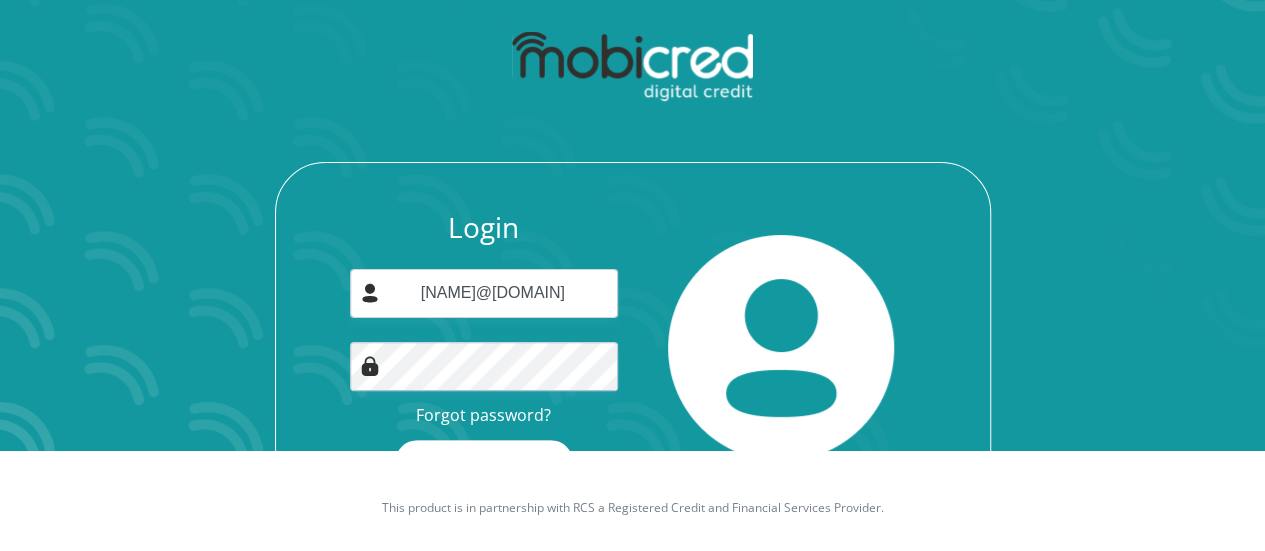 type 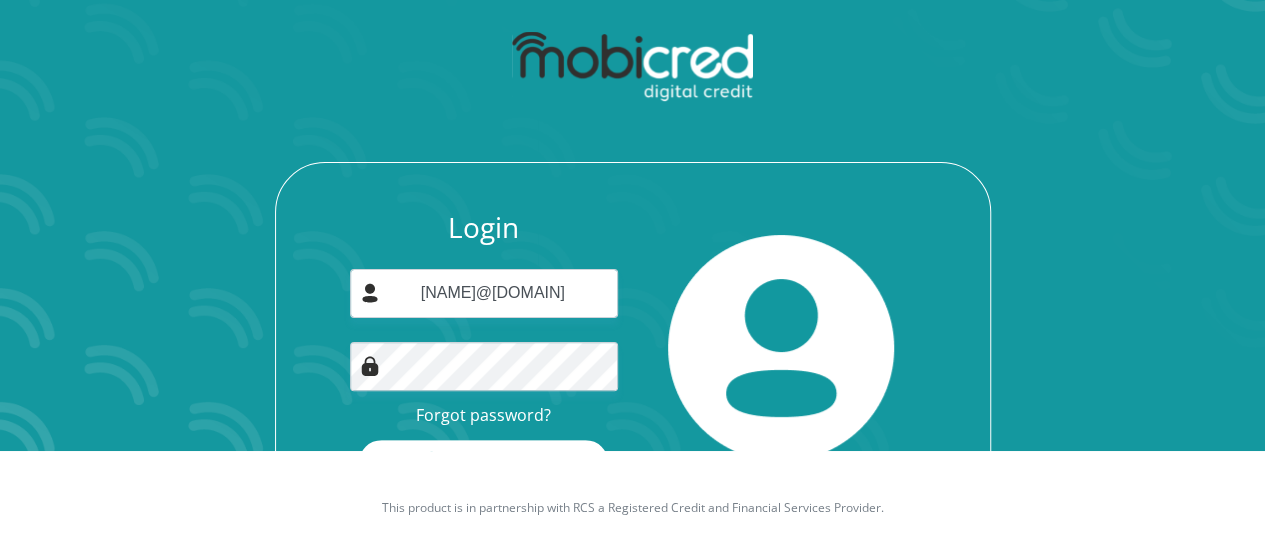 scroll, scrollTop: 0, scrollLeft: 0, axis: both 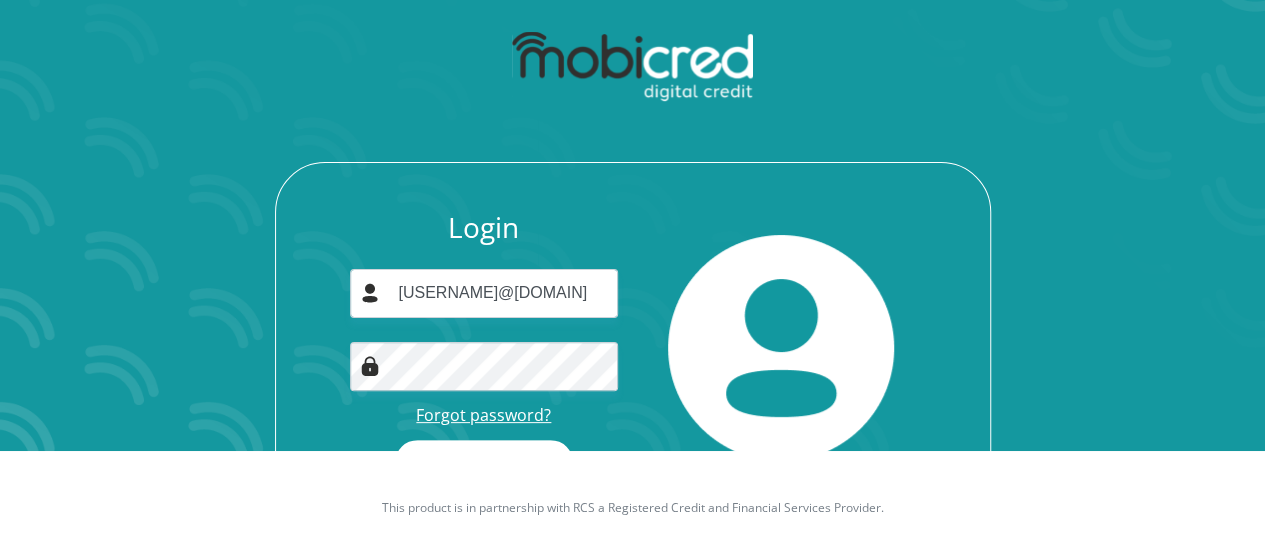 click on "Forgot password?" at bounding box center [483, 415] 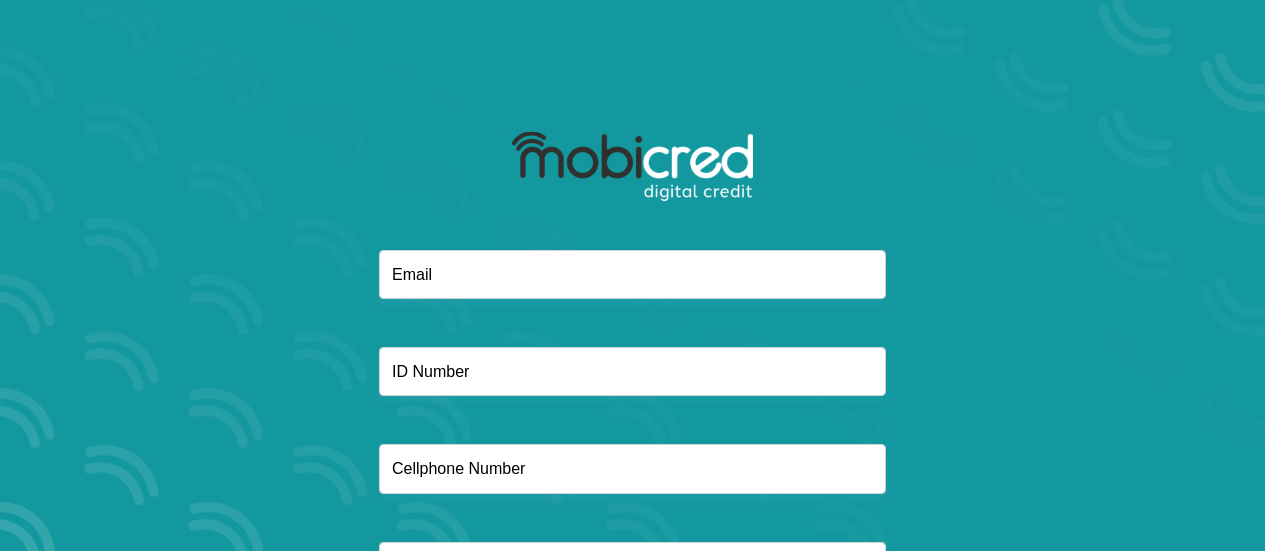 scroll, scrollTop: 0, scrollLeft: 0, axis: both 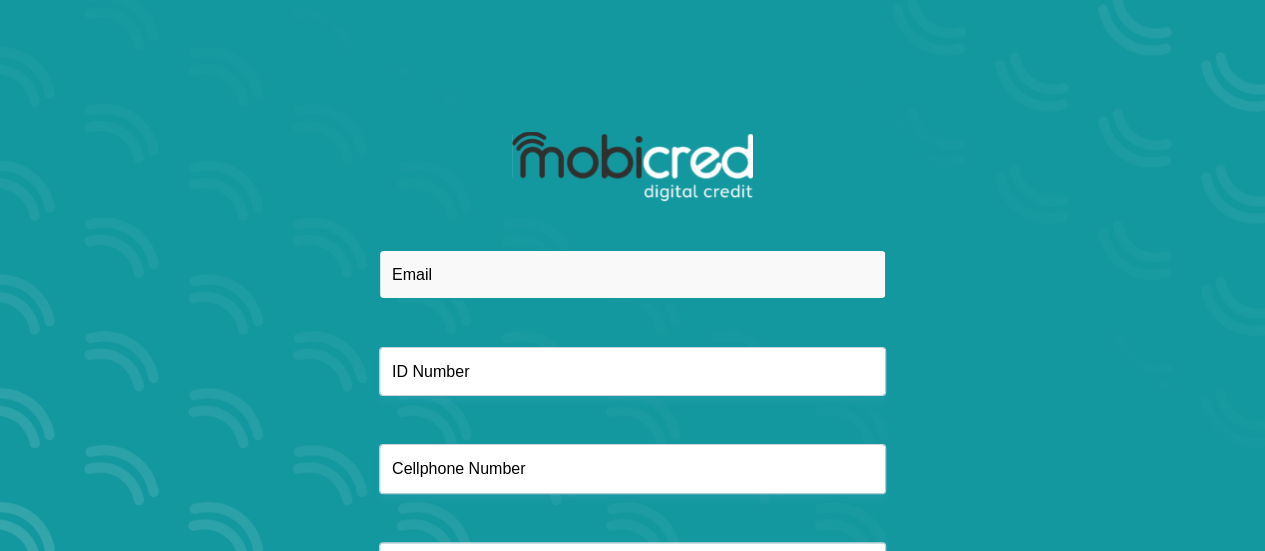 click at bounding box center (632, 274) 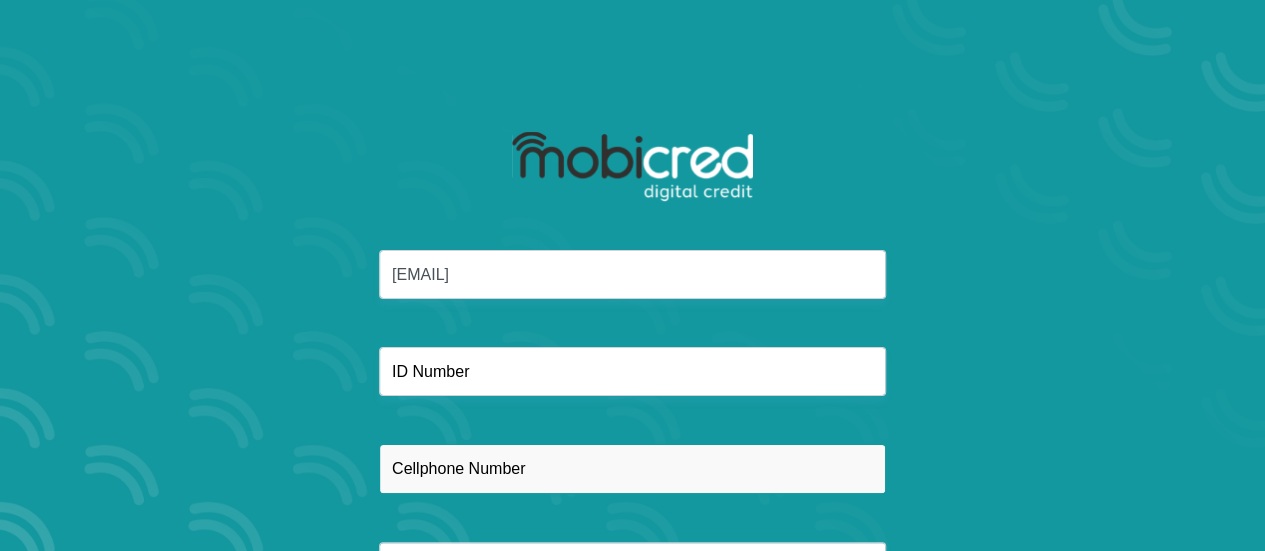 type on "0782107435" 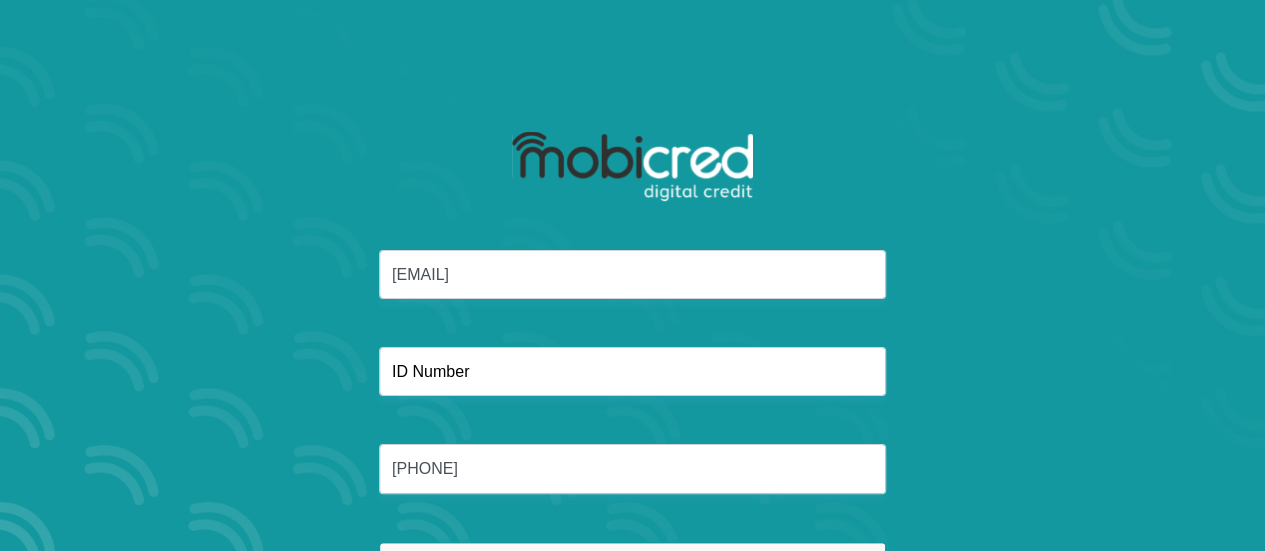 type on "Nyawo" 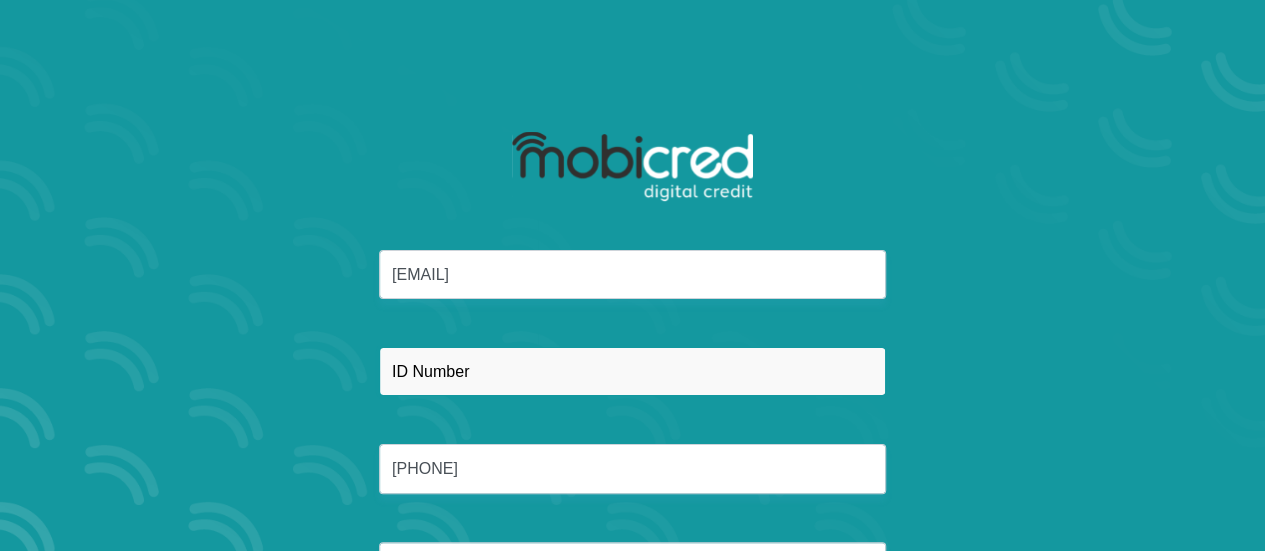 click at bounding box center [632, 371] 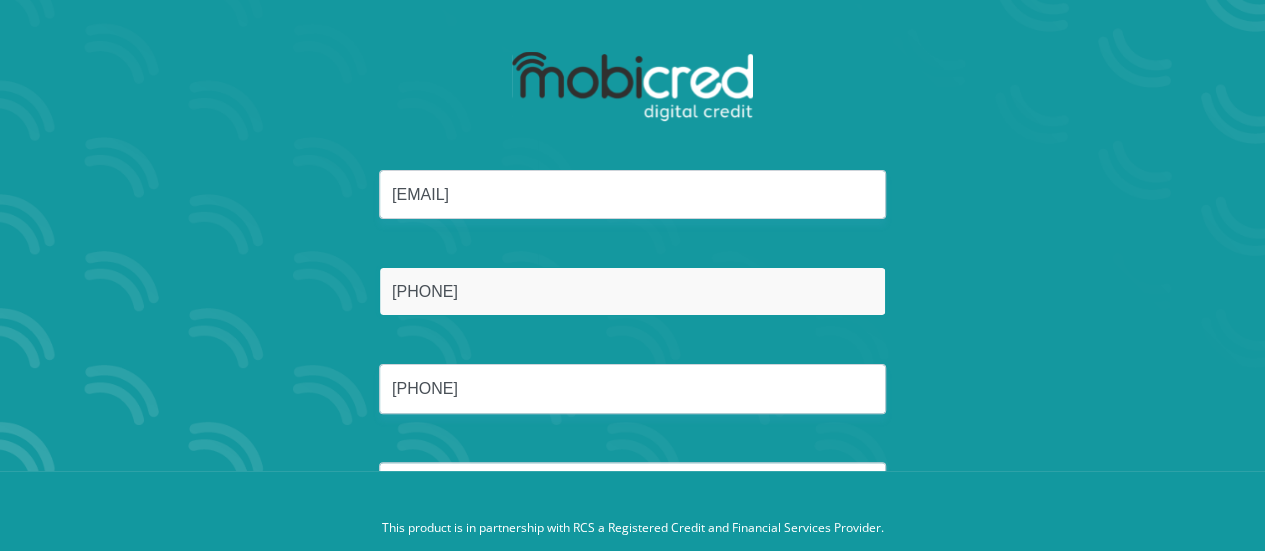 scroll, scrollTop: 179, scrollLeft: 0, axis: vertical 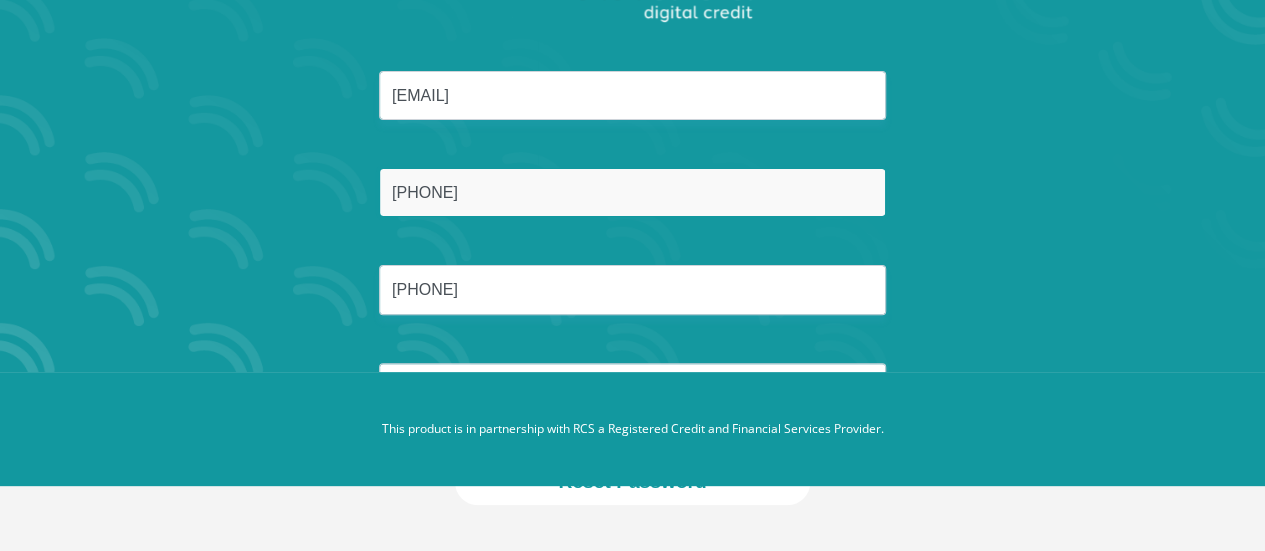 type on "7607070859082" 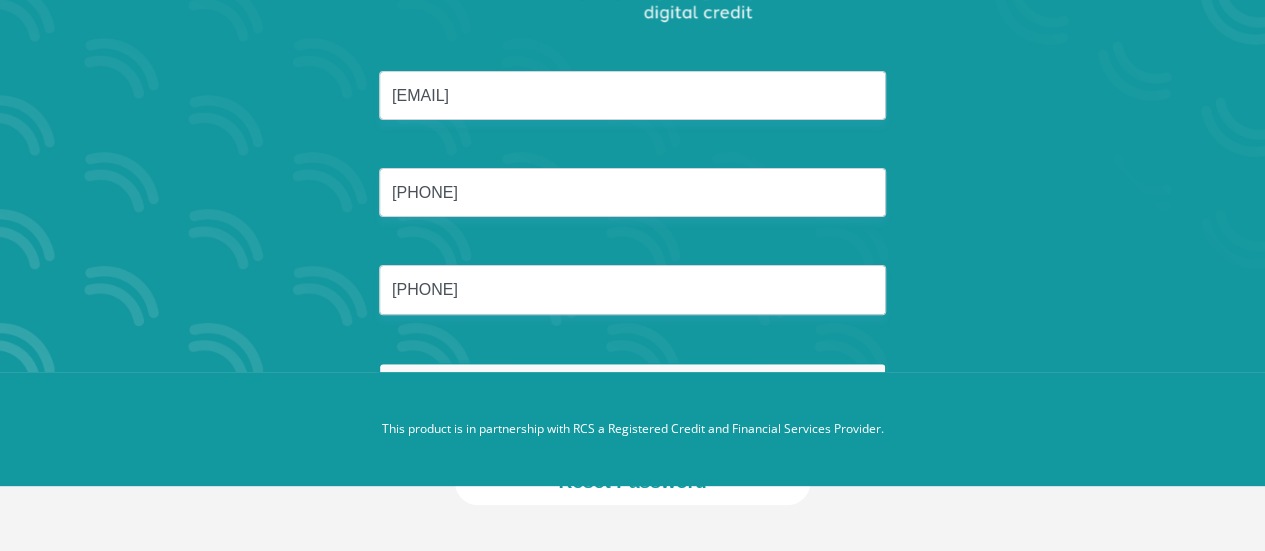 click on "Nyawo" at bounding box center (632, 387) 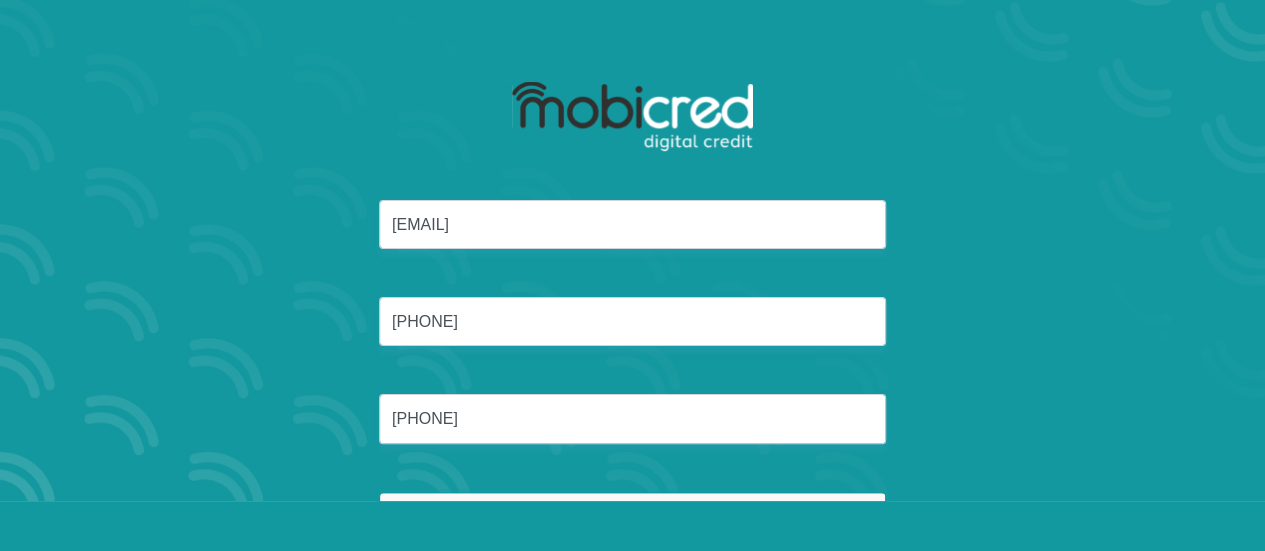 scroll, scrollTop: 0, scrollLeft: 0, axis: both 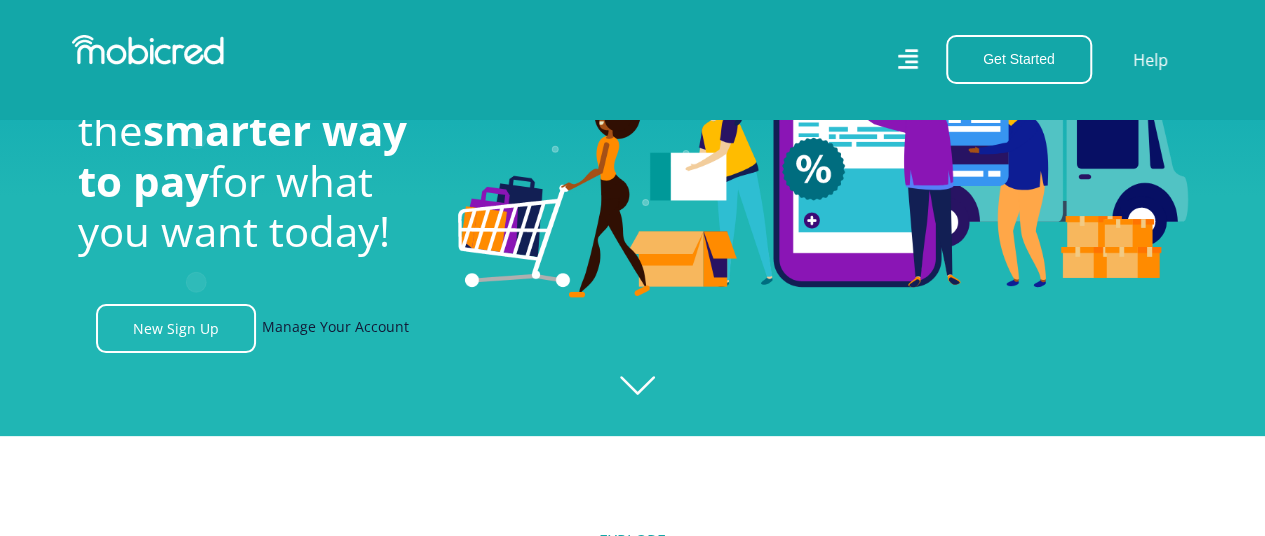 click on "Manage Your Account" at bounding box center [335, 328] 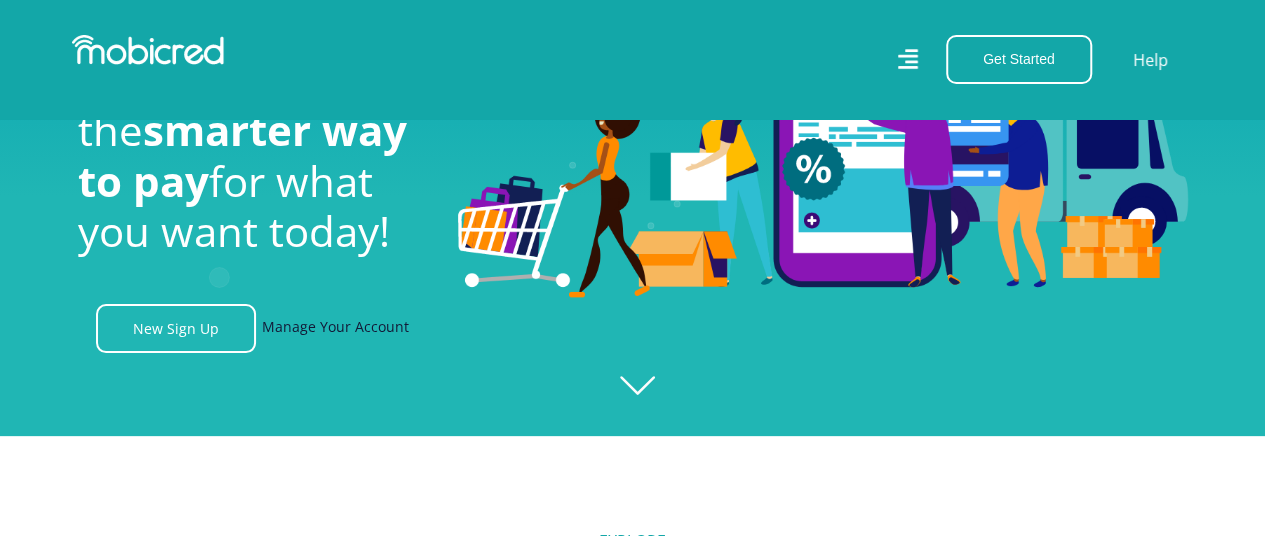 scroll, scrollTop: 0, scrollLeft: 2565, axis: horizontal 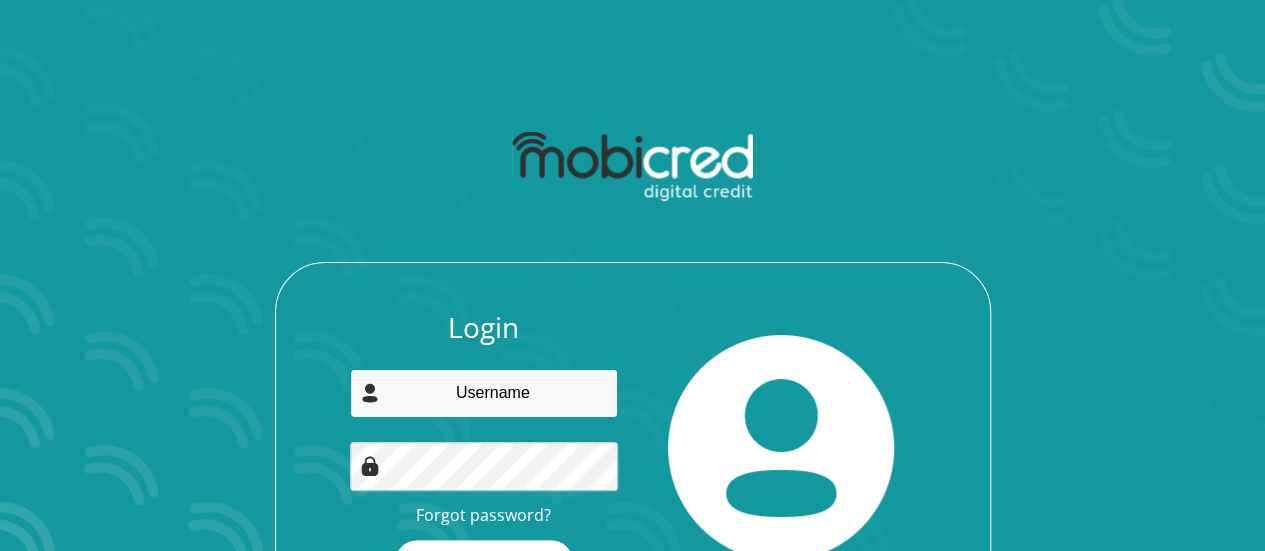click at bounding box center [484, 393] 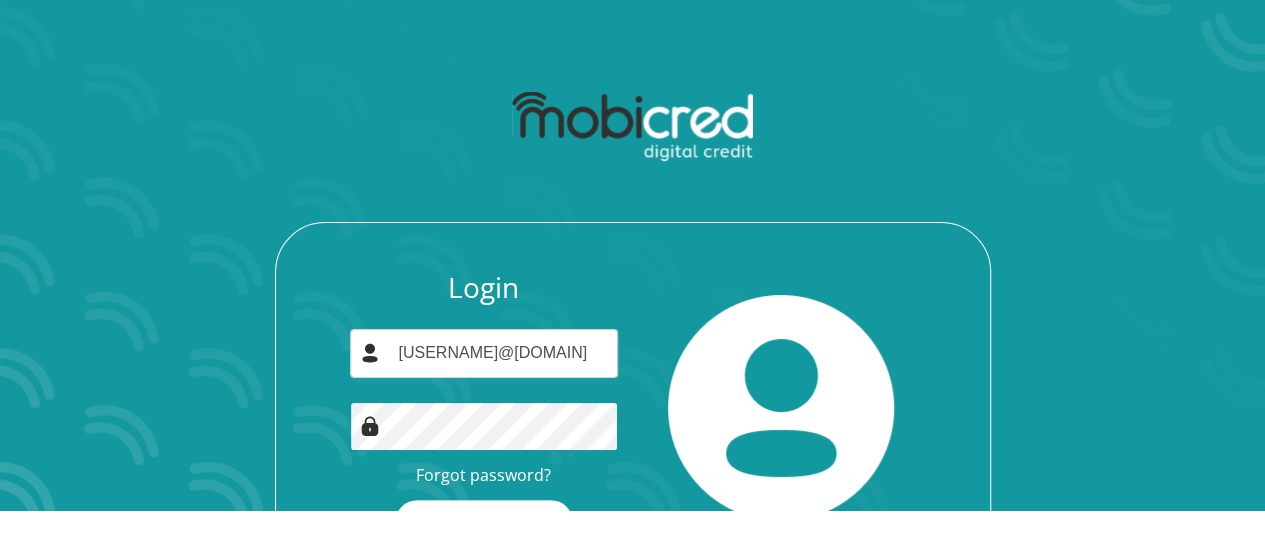 scroll, scrollTop: 100, scrollLeft: 0, axis: vertical 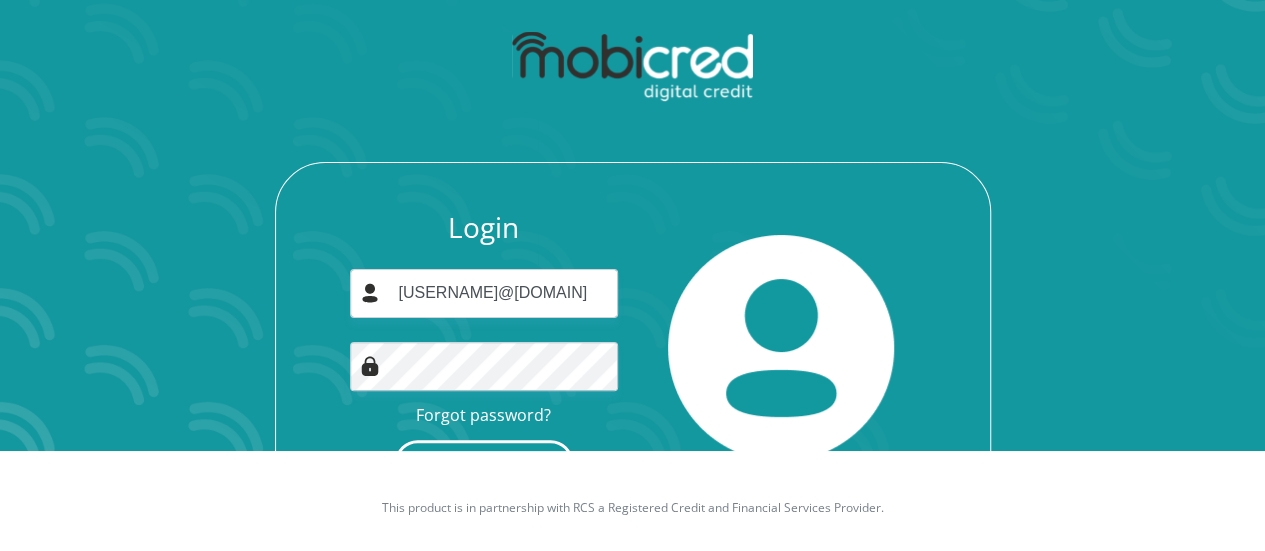 click on "Login" at bounding box center (484, 462) 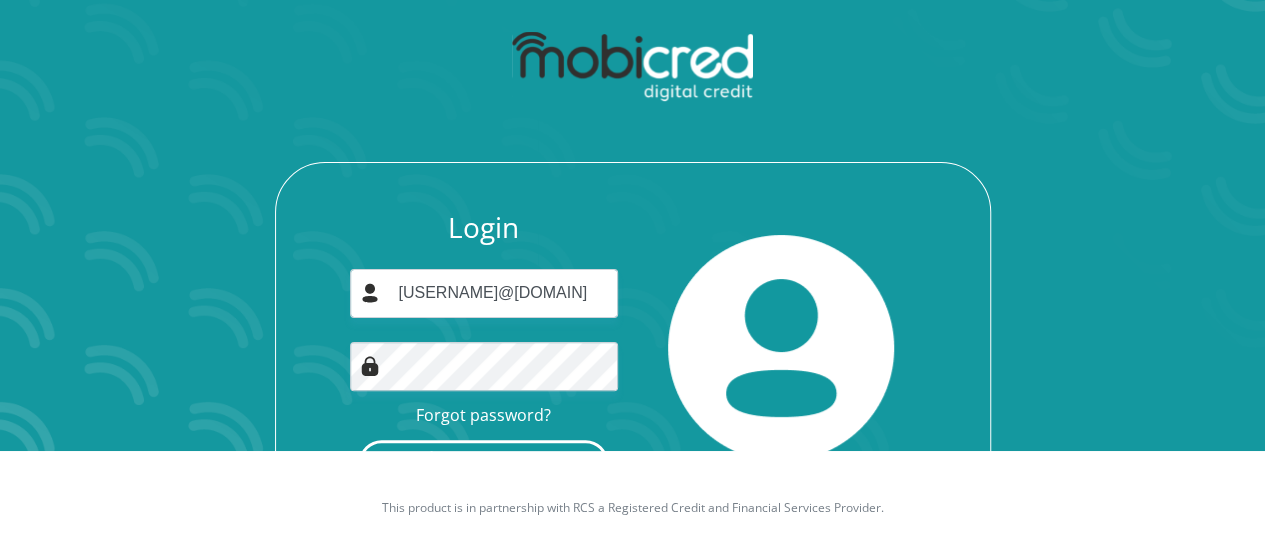 scroll, scrollTop: 0, scrollLeft: 0, axis: both 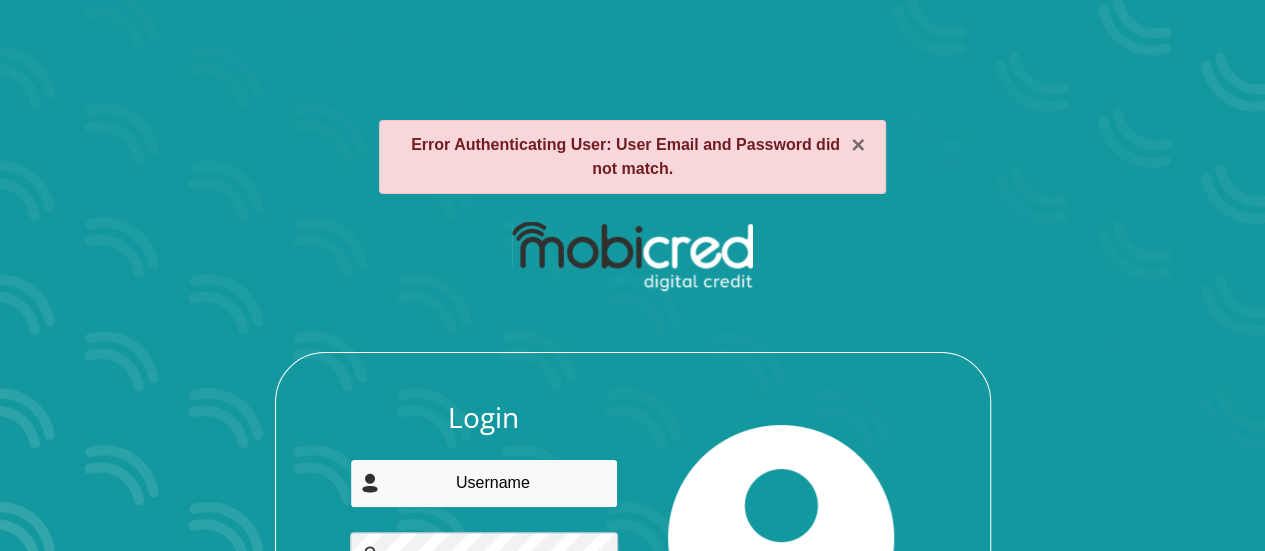 click at bounding box center [484, 483] 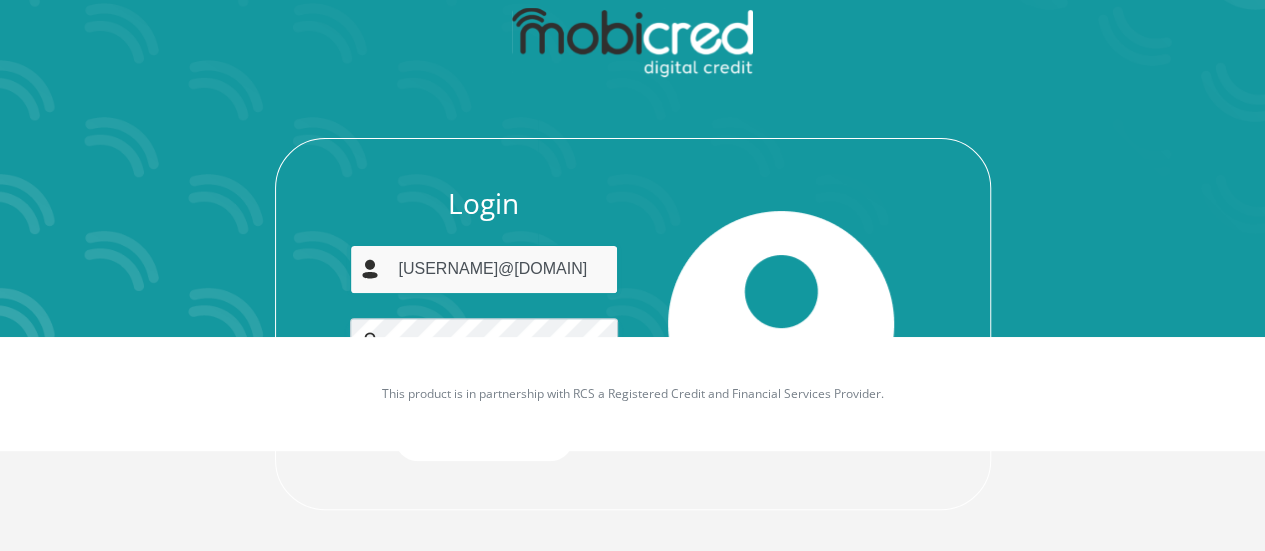 scroll, scrollTop: 218, scrollLeft: 0, axis: vertical 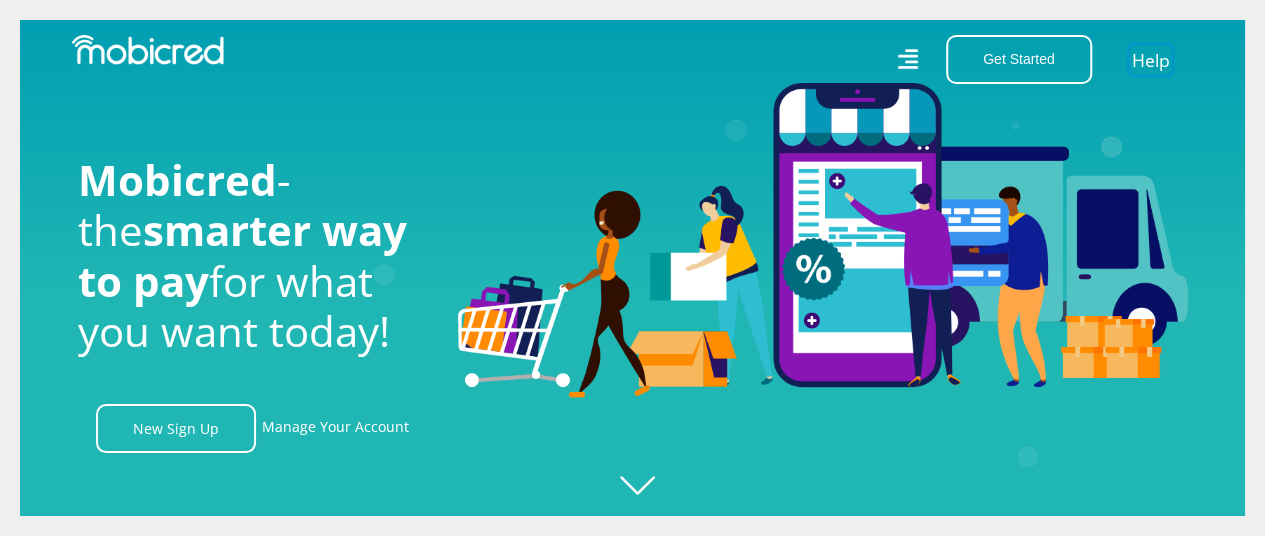 click on "Help" at bounding box center (1150, 59) 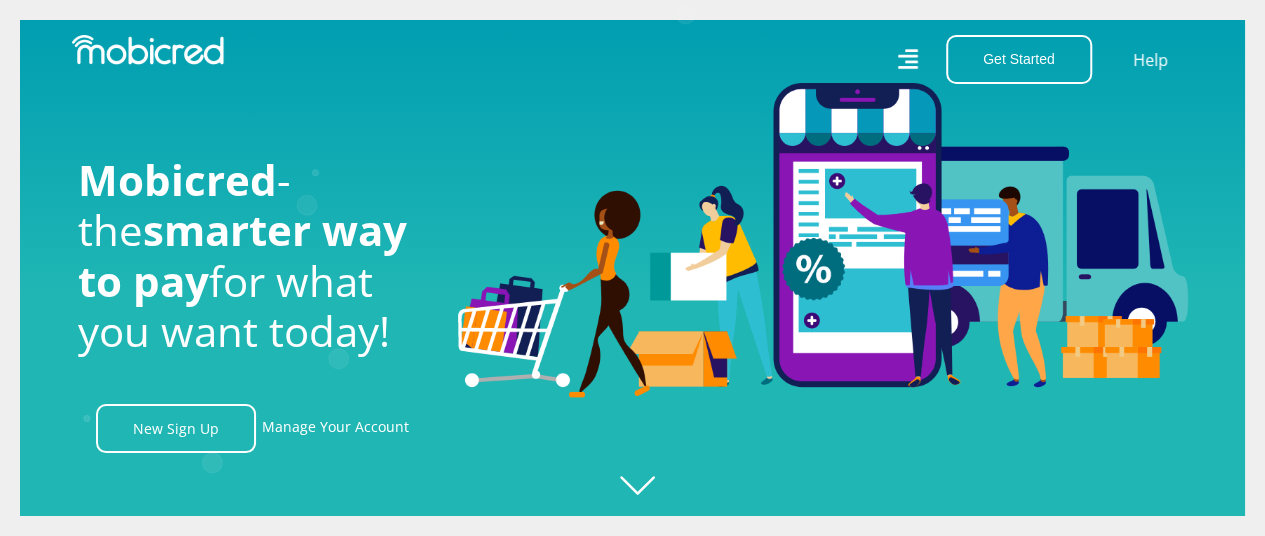 scroll, scrollTop: 0, scrollLeft: 786, axis: horizontal 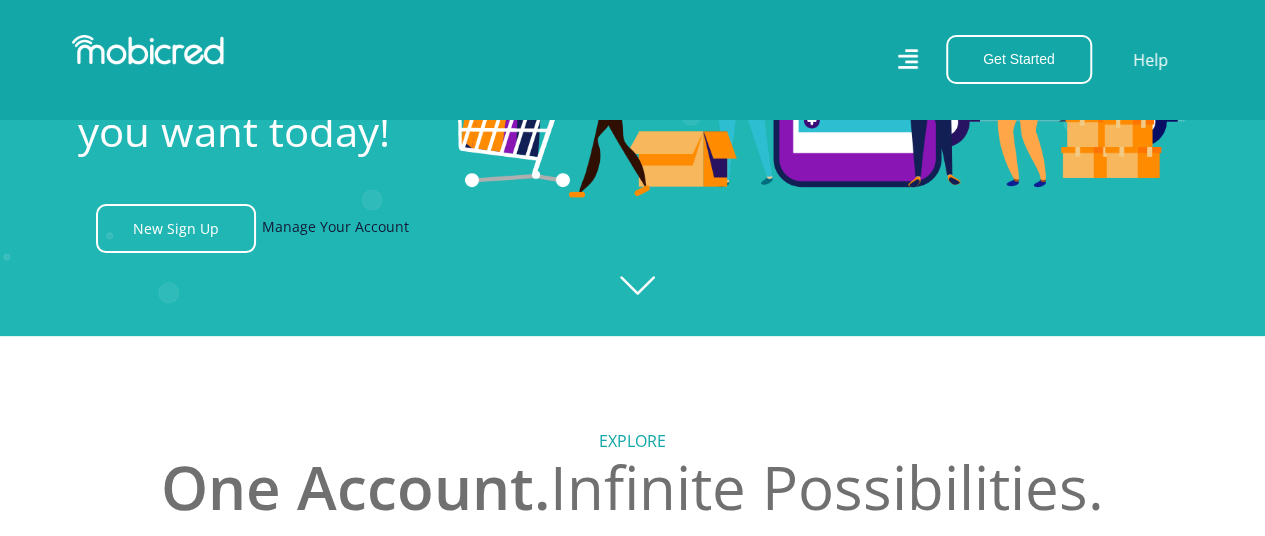 click on "Manage Your Account" at bounding box center (335, 228) 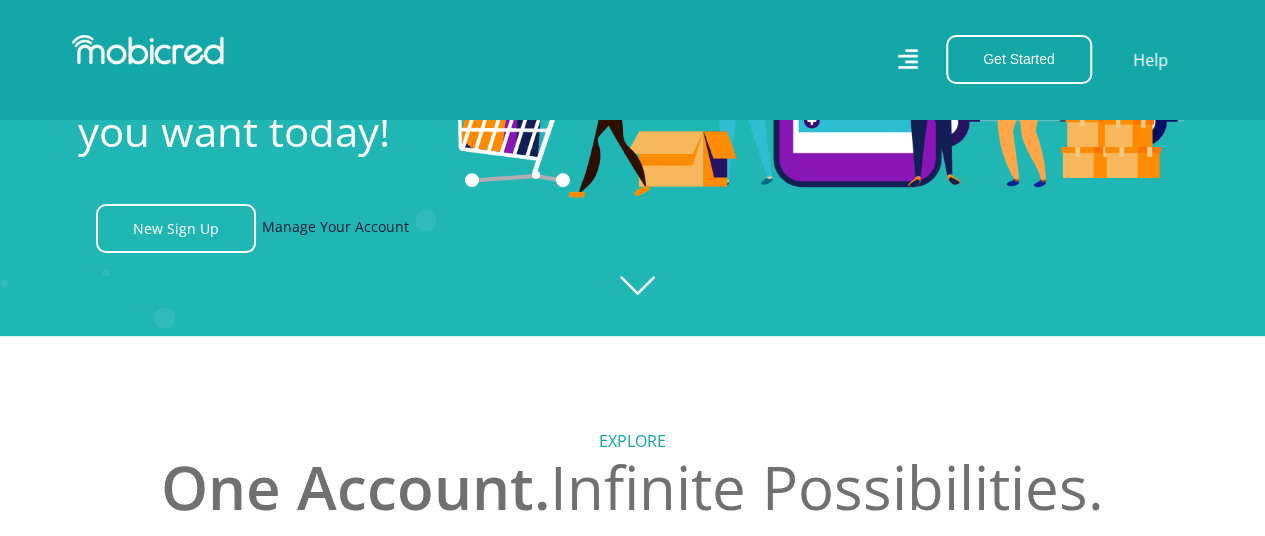 scroll, scrollTop: 0, scrollLeft: 2280, axis: horizontal 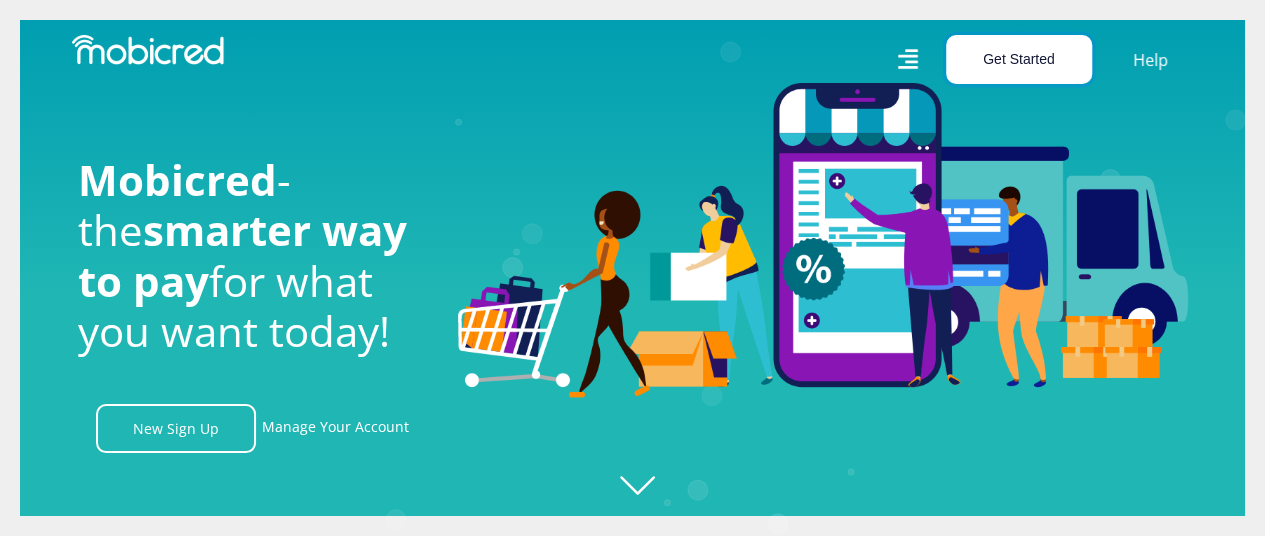 click on "Get Started" at bounding box center (1019, 59) 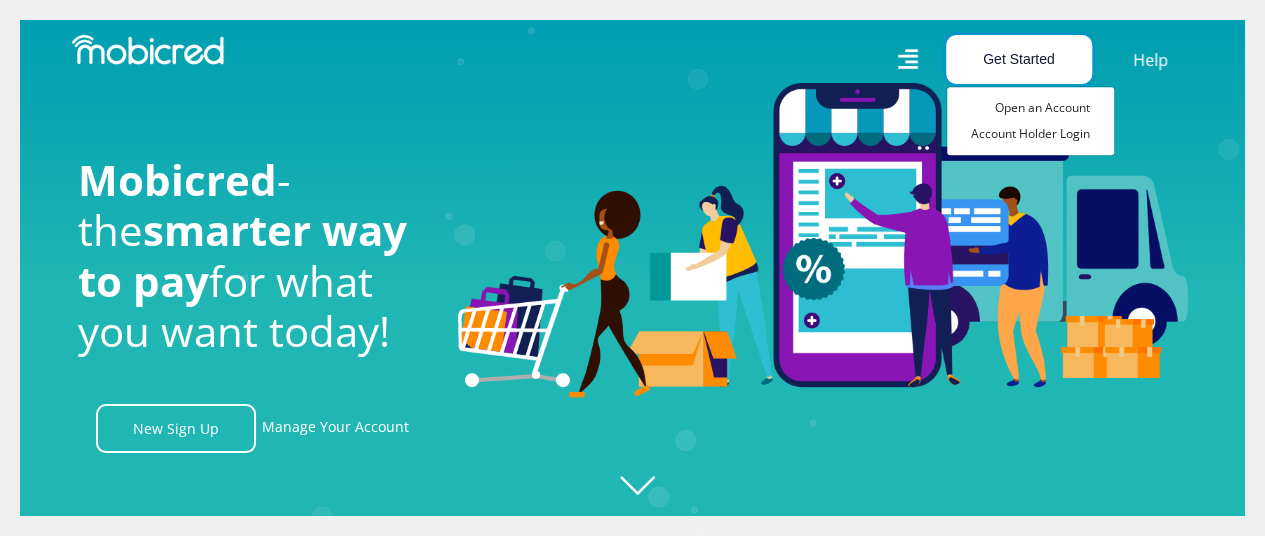 scroll, scrollTop: 0, scrollLeft: 3705, axis: horizontal 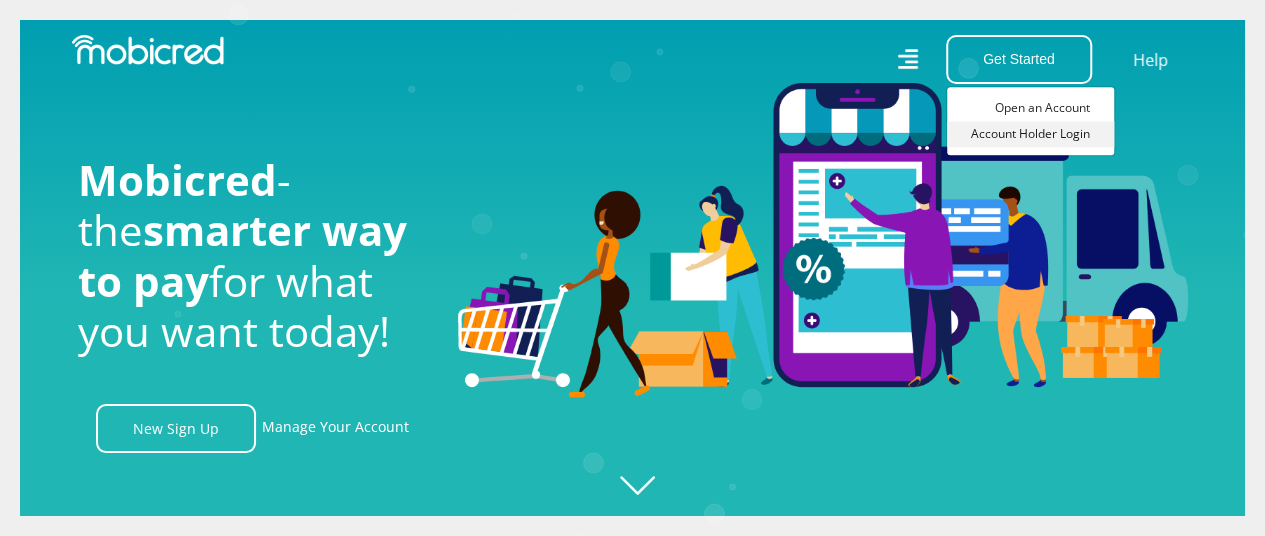 click on "Account Holder Login" at bounding box center [1030, 134] 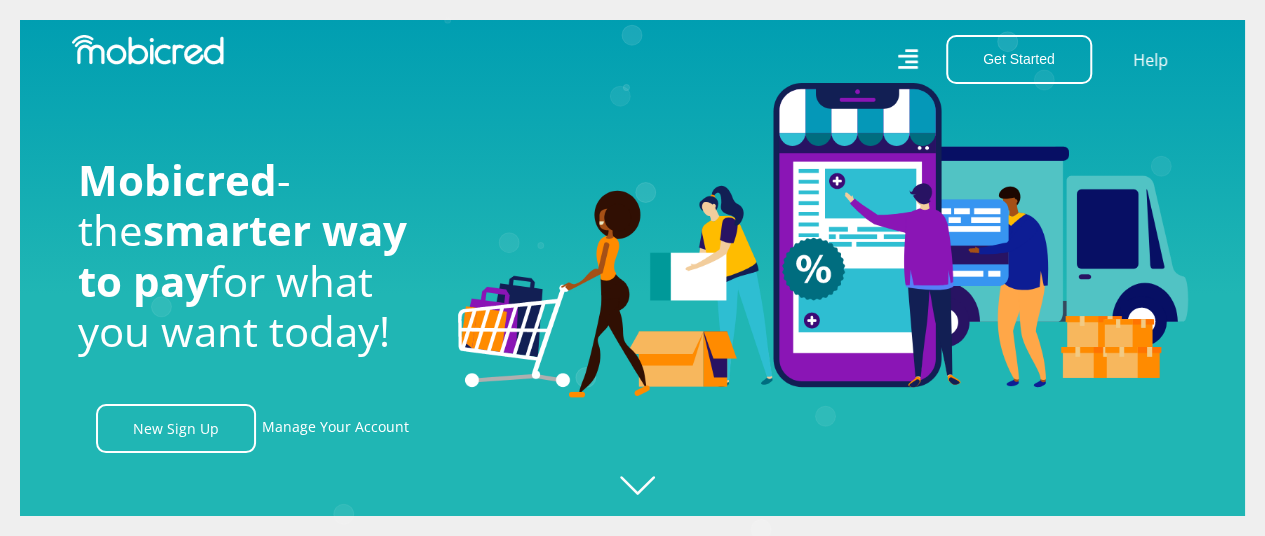 scroll, scrollTop: 0, scrollLeft: 4201, axis: horizontal 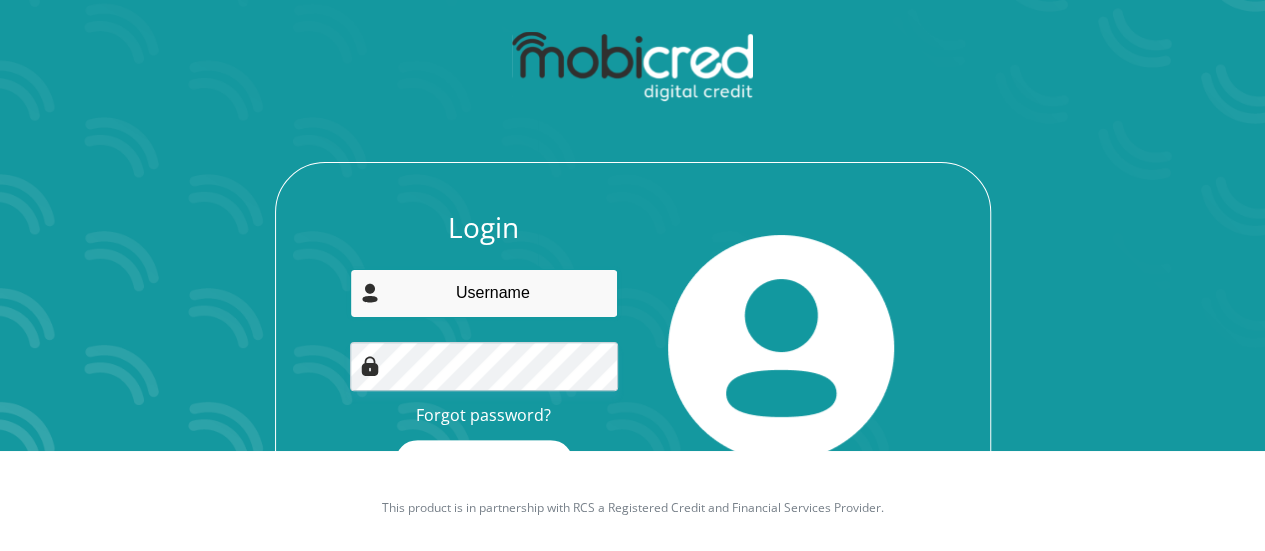 click at bounding box center (484, 293) 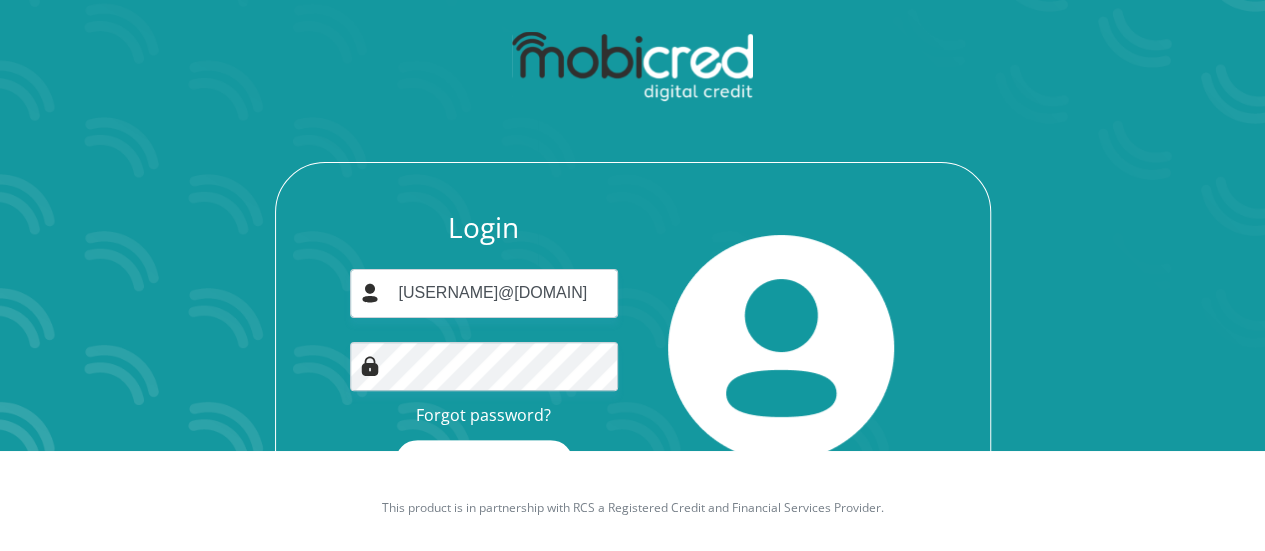 click at bounding box center (370, 366) 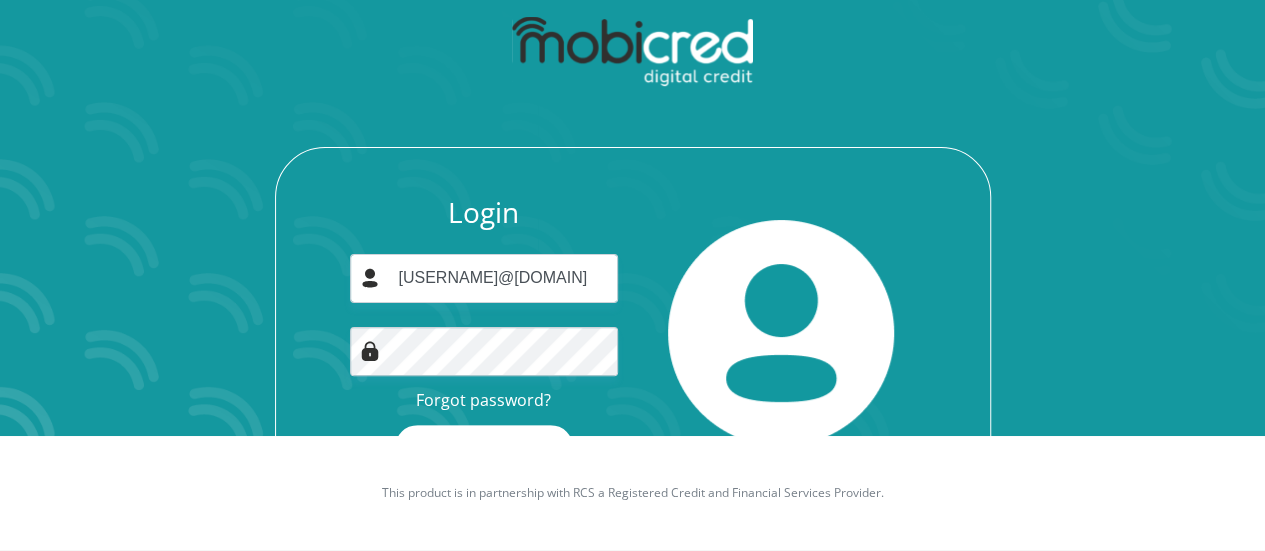 scroll, scrollTop: 128, scrollLeft: 0, axis: vertical 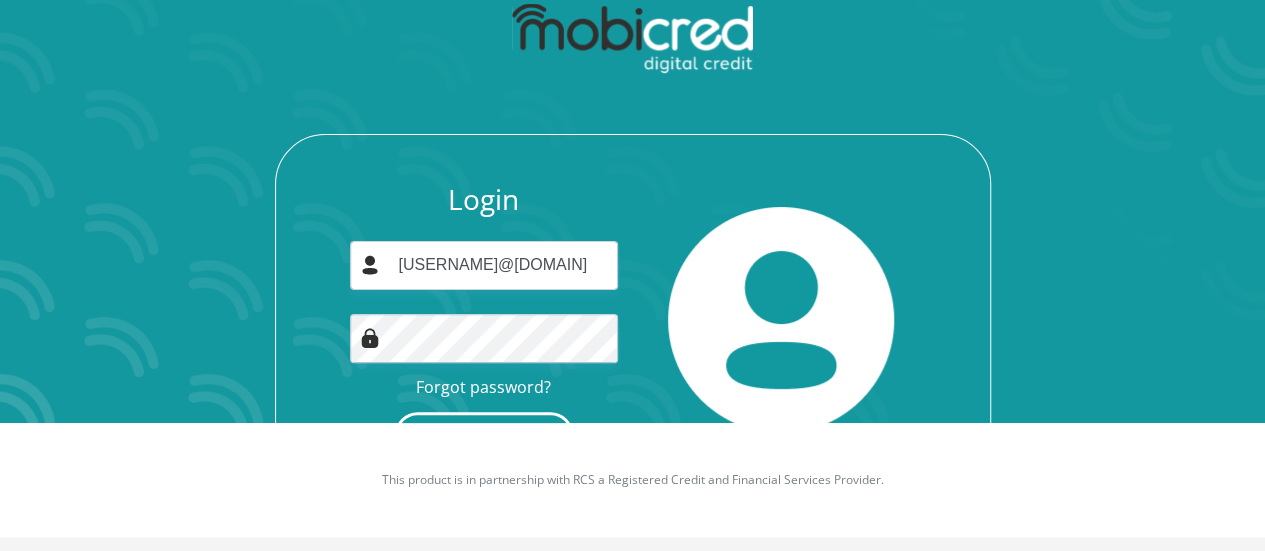 click on "Login" at bounding box center (484, 434) 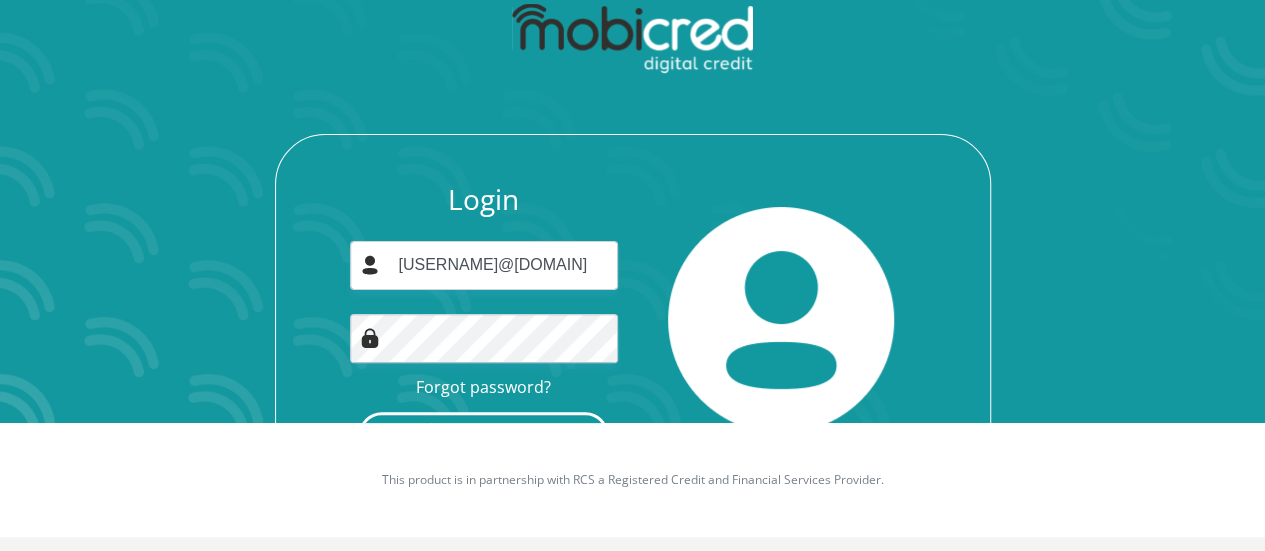 scroll, scrollTop: 0, scrollLeft: 0, axis: both 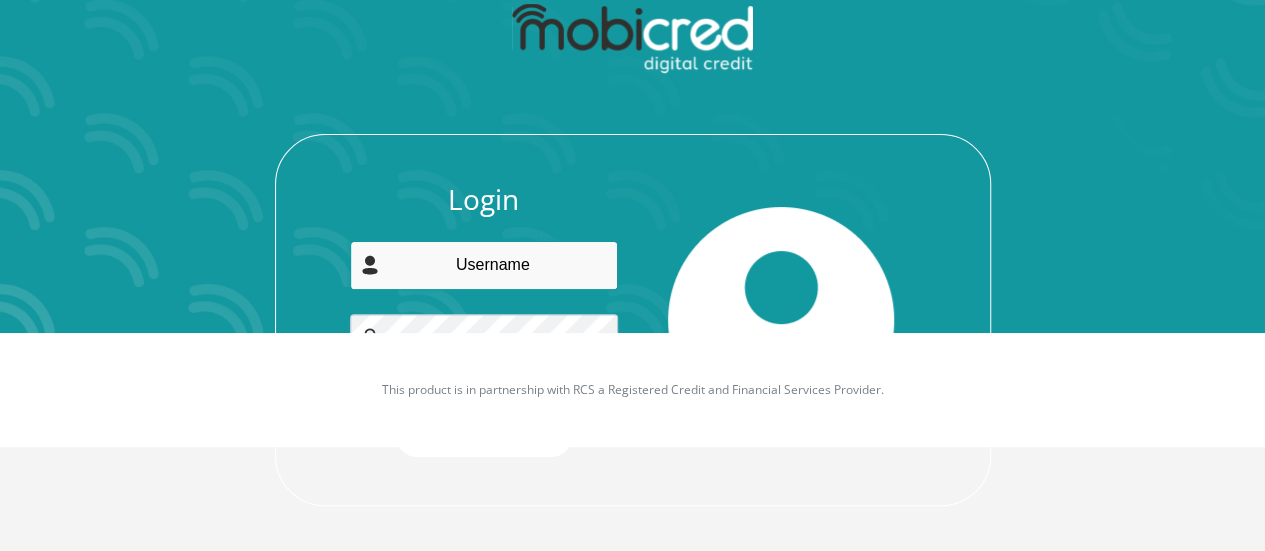 click at bounding box center (484, 265) 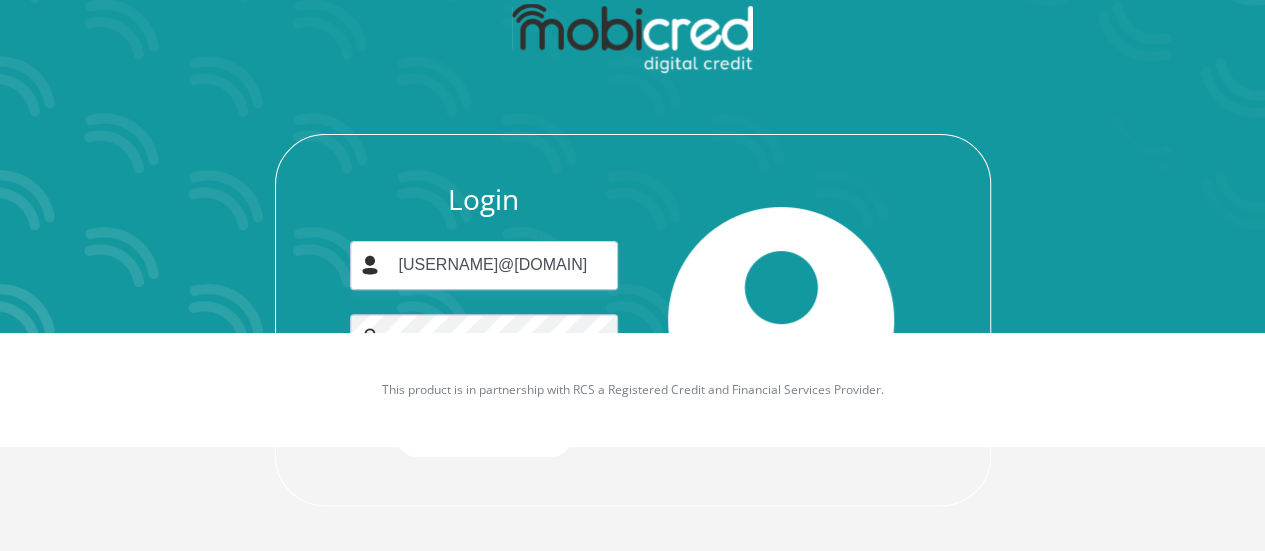 click on "This product is in partnership with RCS a Registered Credit and Financial Services Provider." at bounding box center [632, 390] 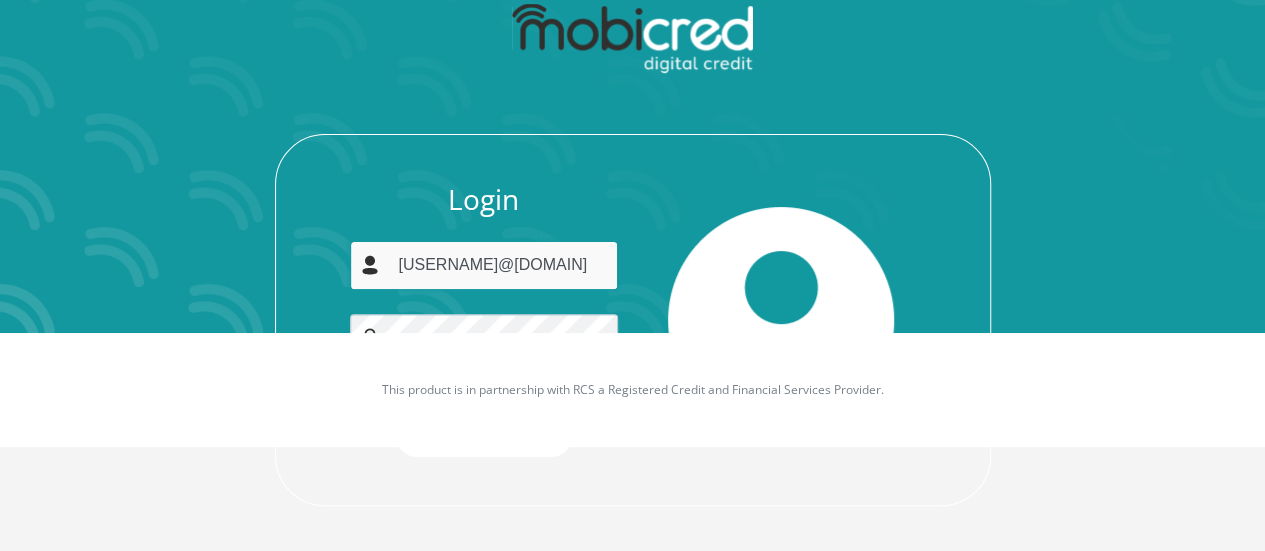 click on "[USERNAME]@[DOMAIN]" at bounding box center (484, 265) 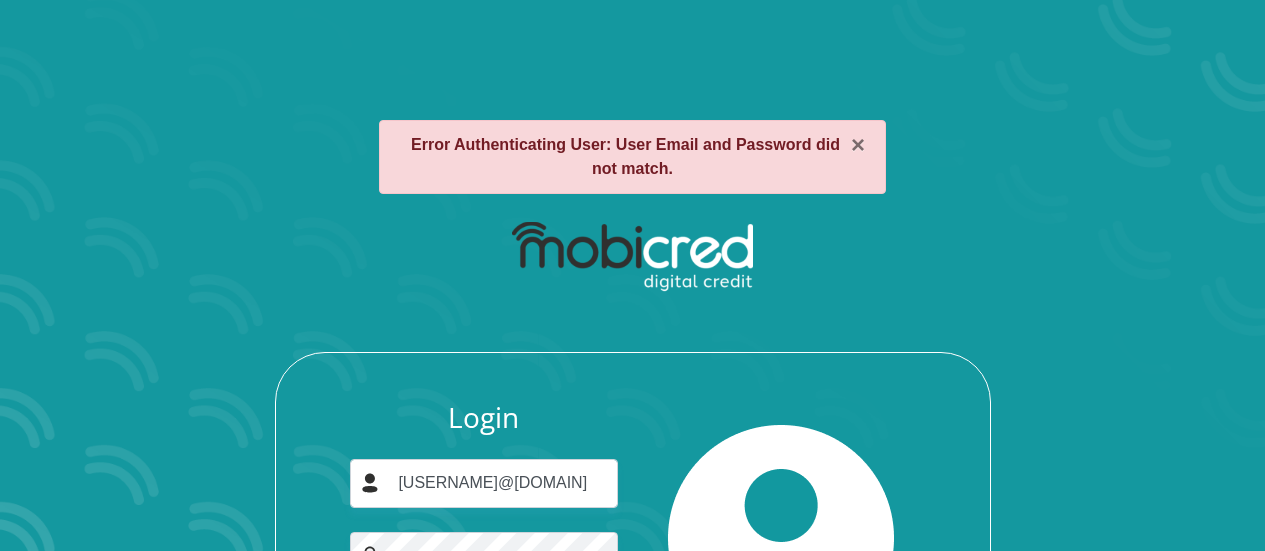 scroll, scrollTop: 218, scrollLeft: 0, axis: vertical 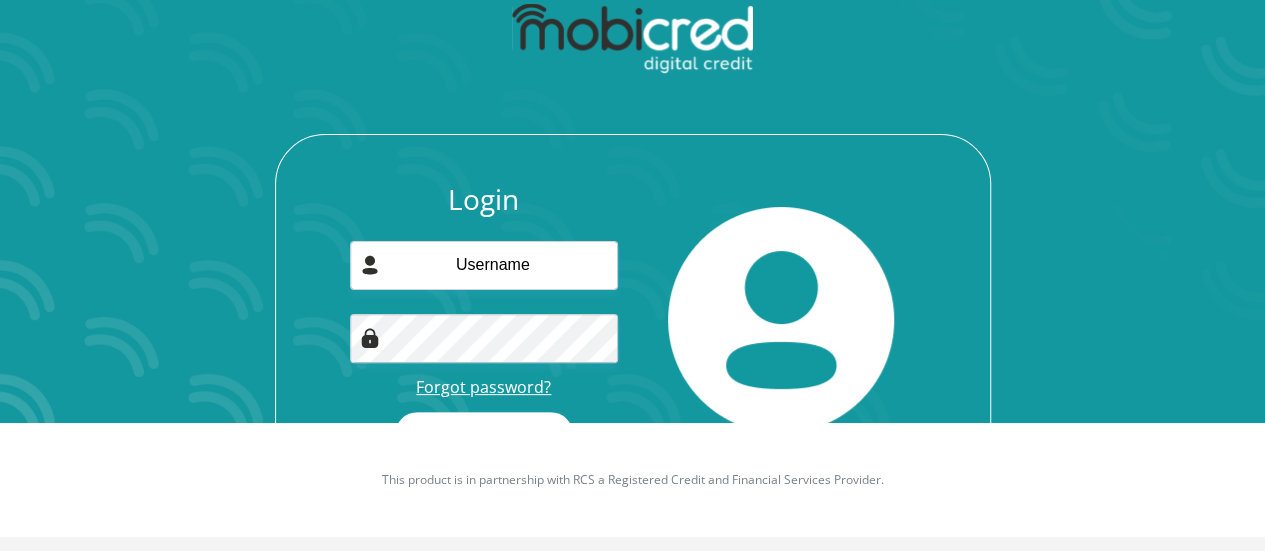 click on "Forgot password?" at bounding box center (483, 387) 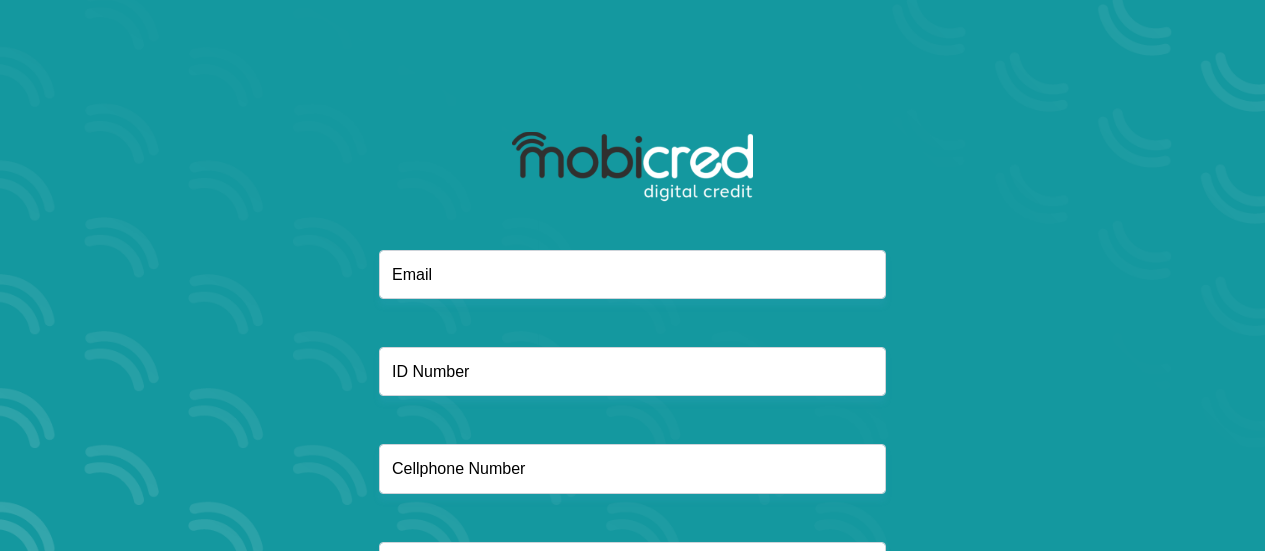 scroll, scrollTop: 0, scrollLeft: 0, axis: both 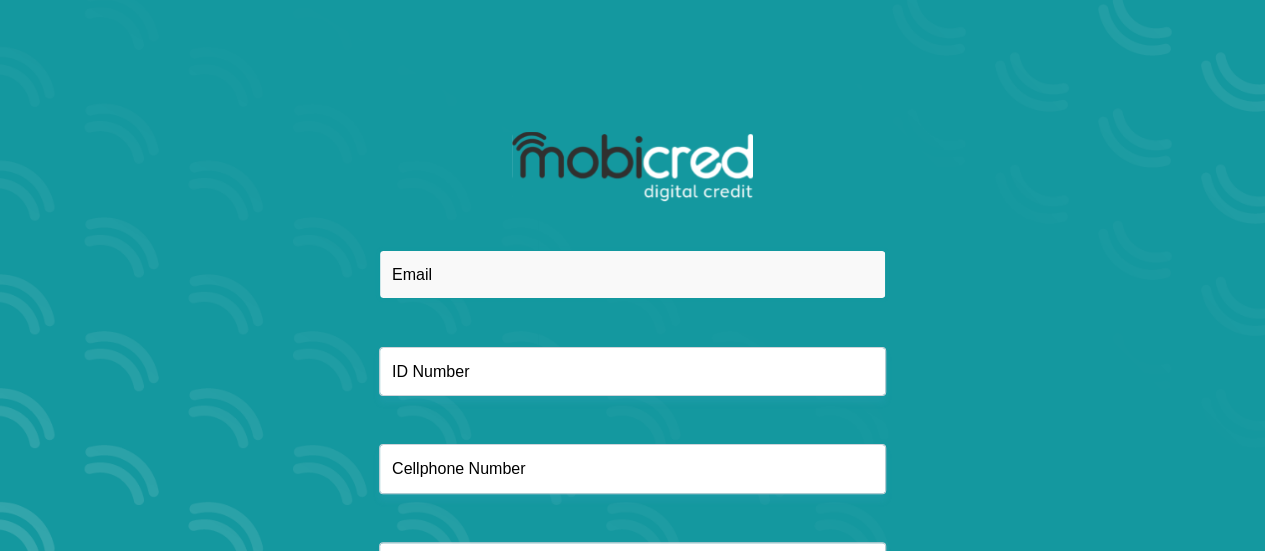 click at bounding box center [632, 274] 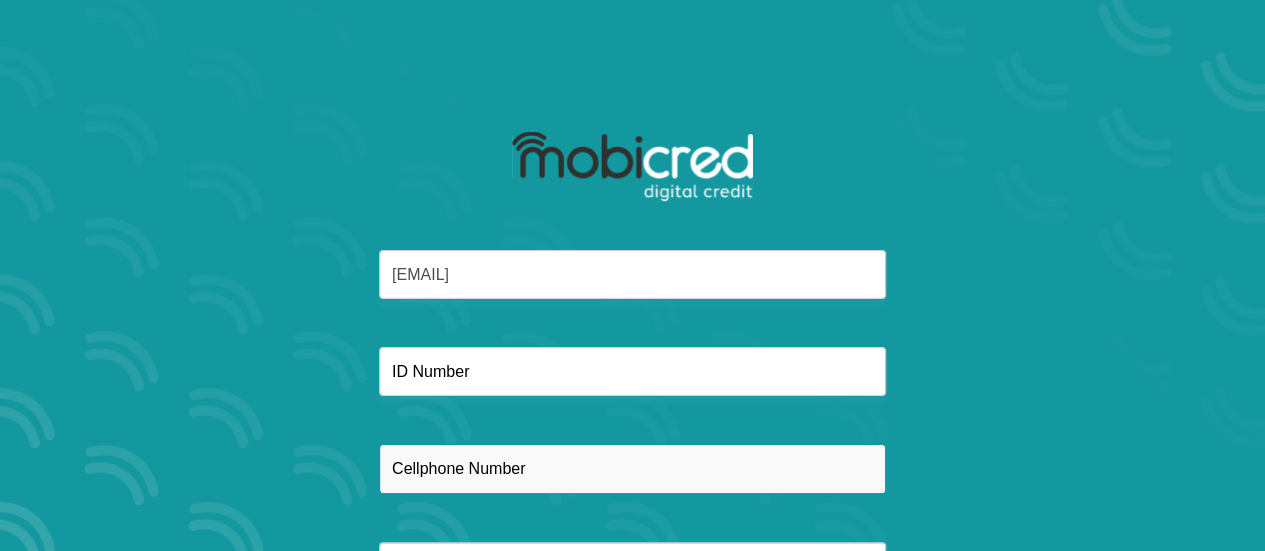 type on "0782107435" 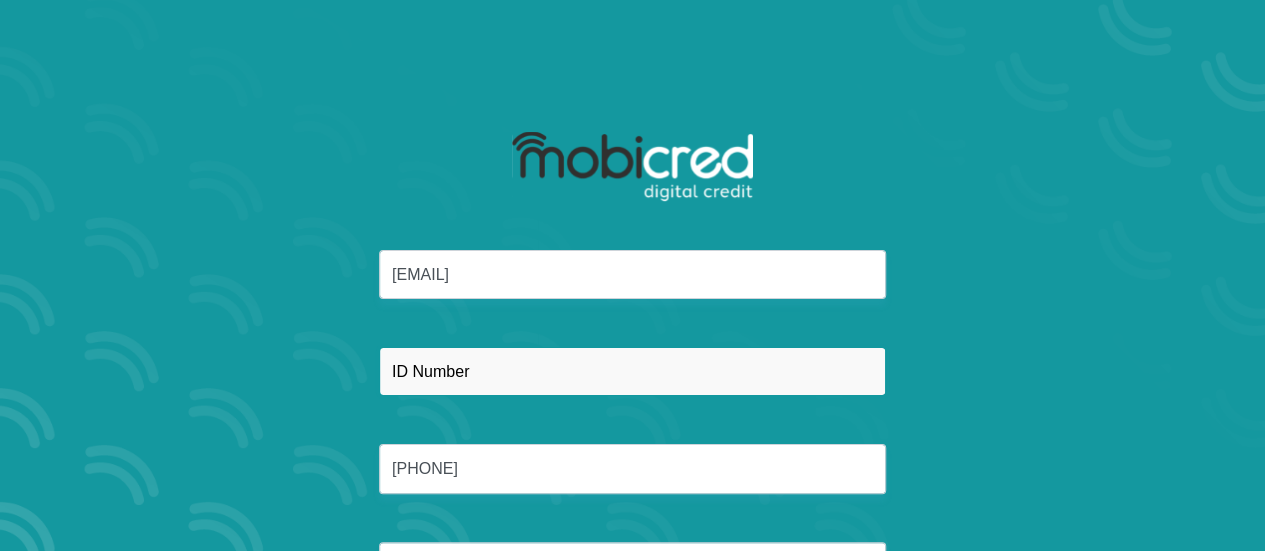 click at bounding box center (632, 371) 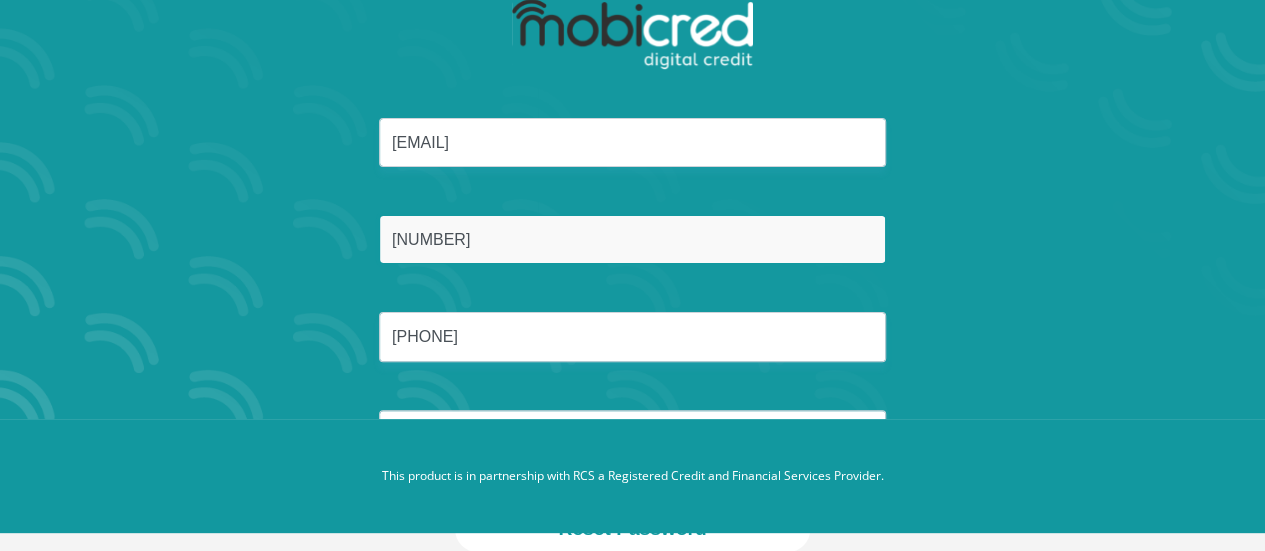 scroll, scrollTop: 179, scrollLeft: 0, axis: vertical 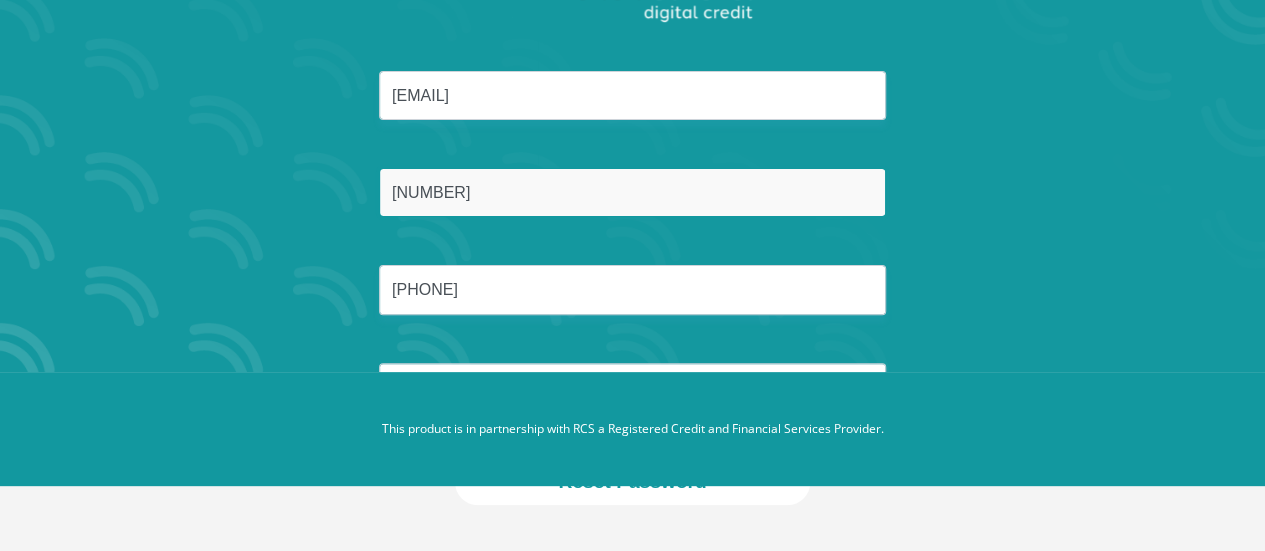 type on "7607070859082" 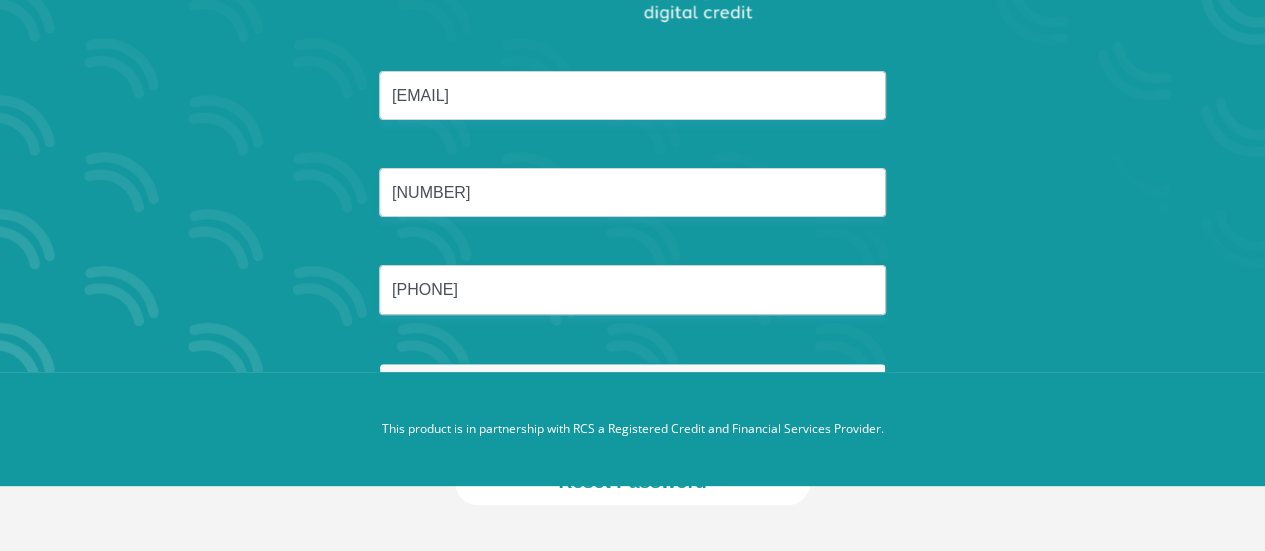 click on "Nyawo" at bounding box center [632, 387] 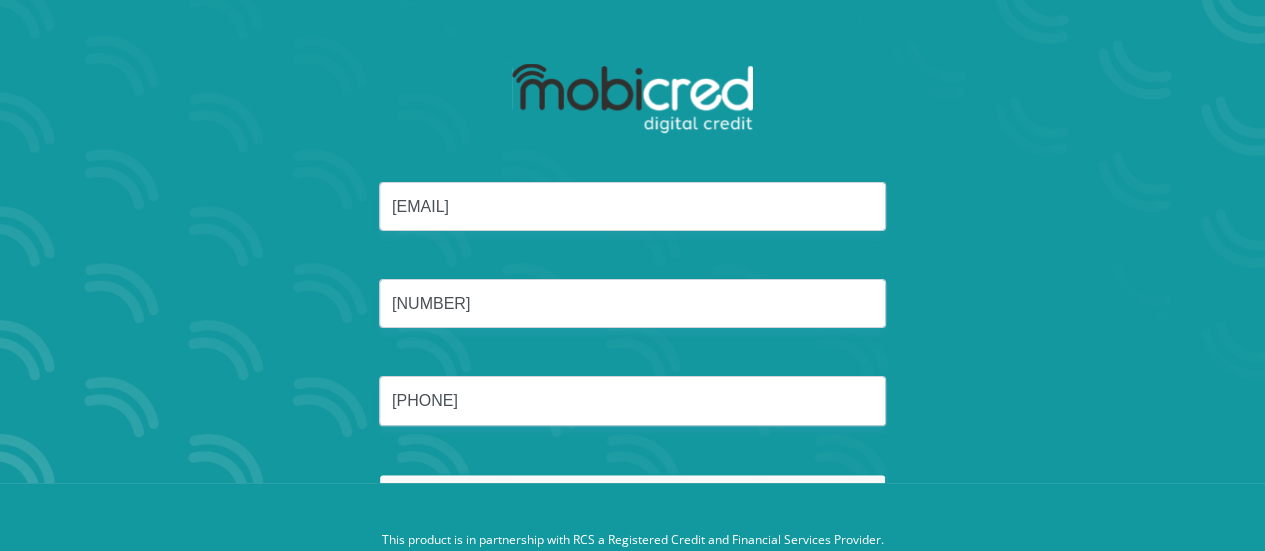 scroll, scrollTop: 0, scrollLeft: 0, axis: both 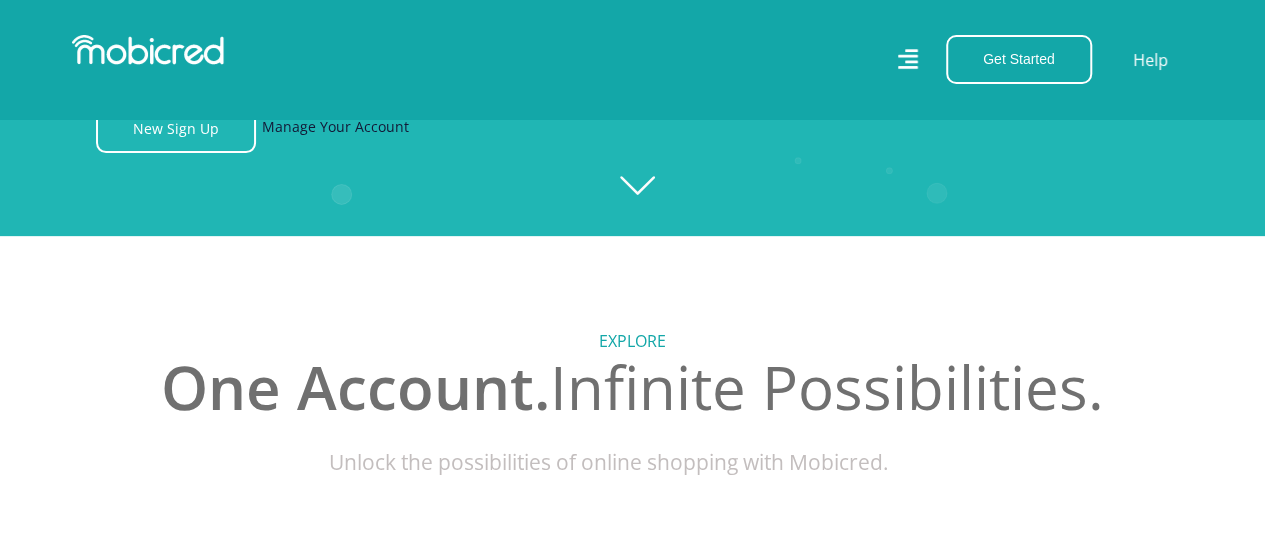 click on "Manage Your Account" at bounding box center (335, 128) 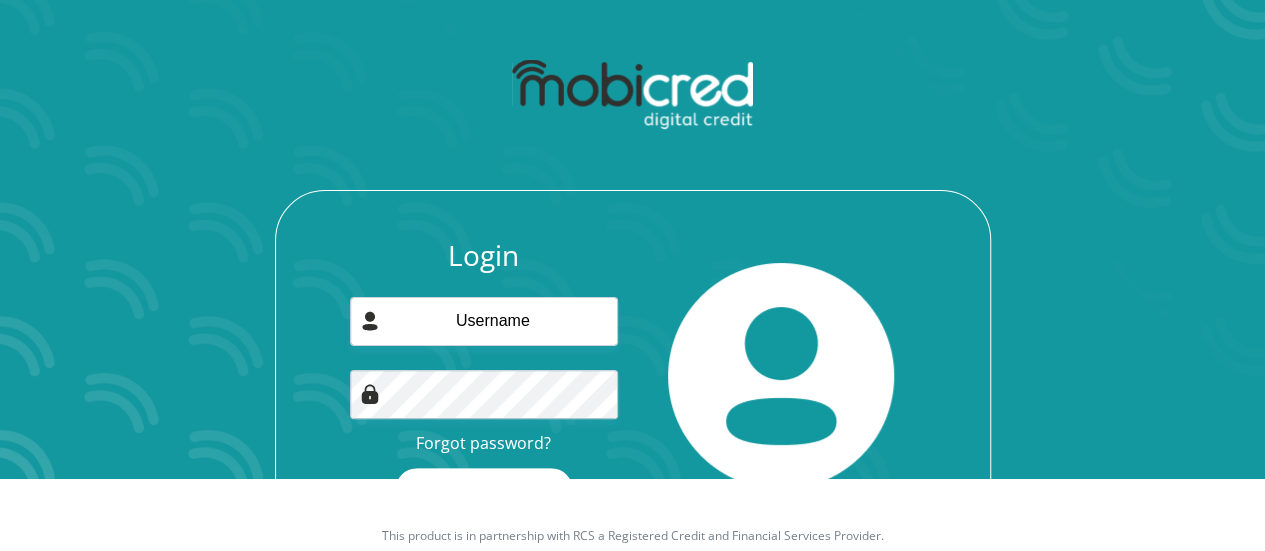 scroll, scrollTop: 128, scrollLeft: 0, axis: vertical 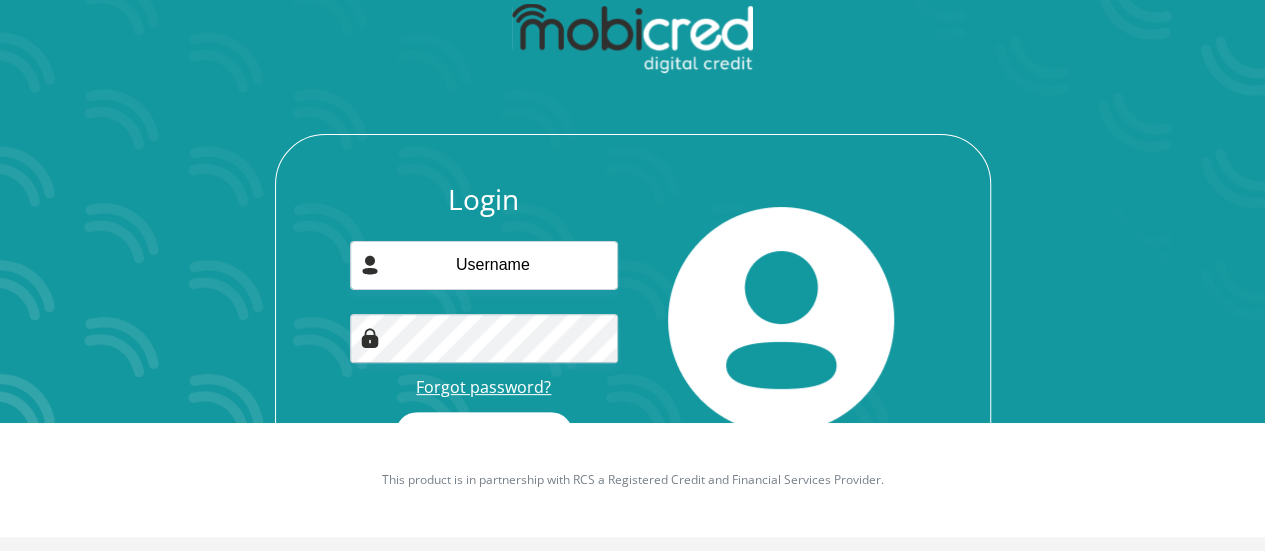 click on "Forgot password?" at bounding box center [483, 387] 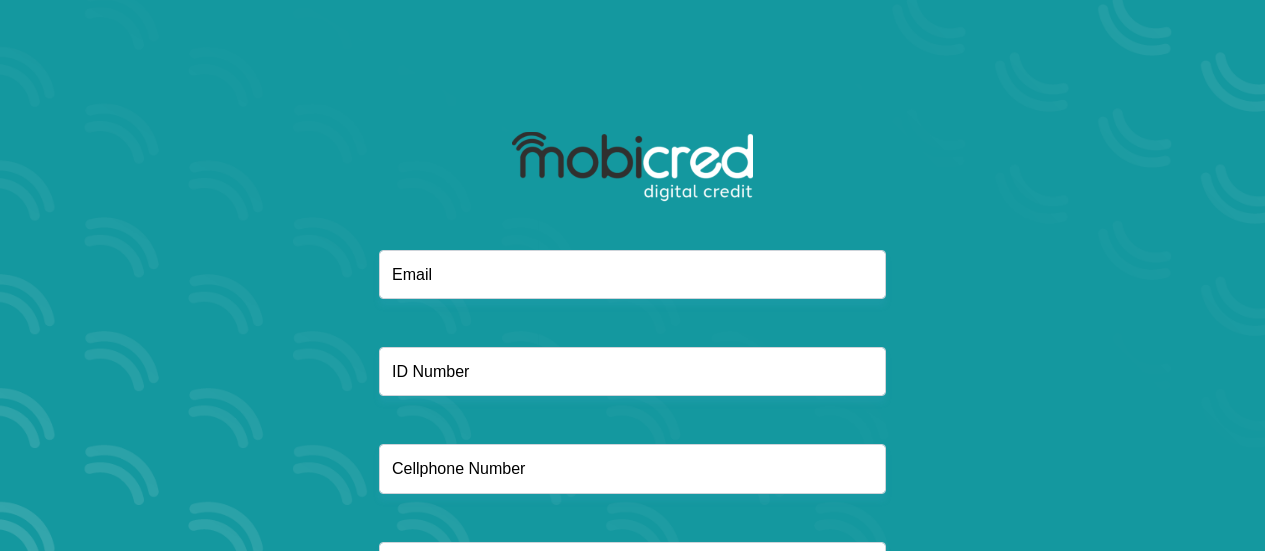 scroll, scrollTop: 0, scrollLeft: 0, axis: both 